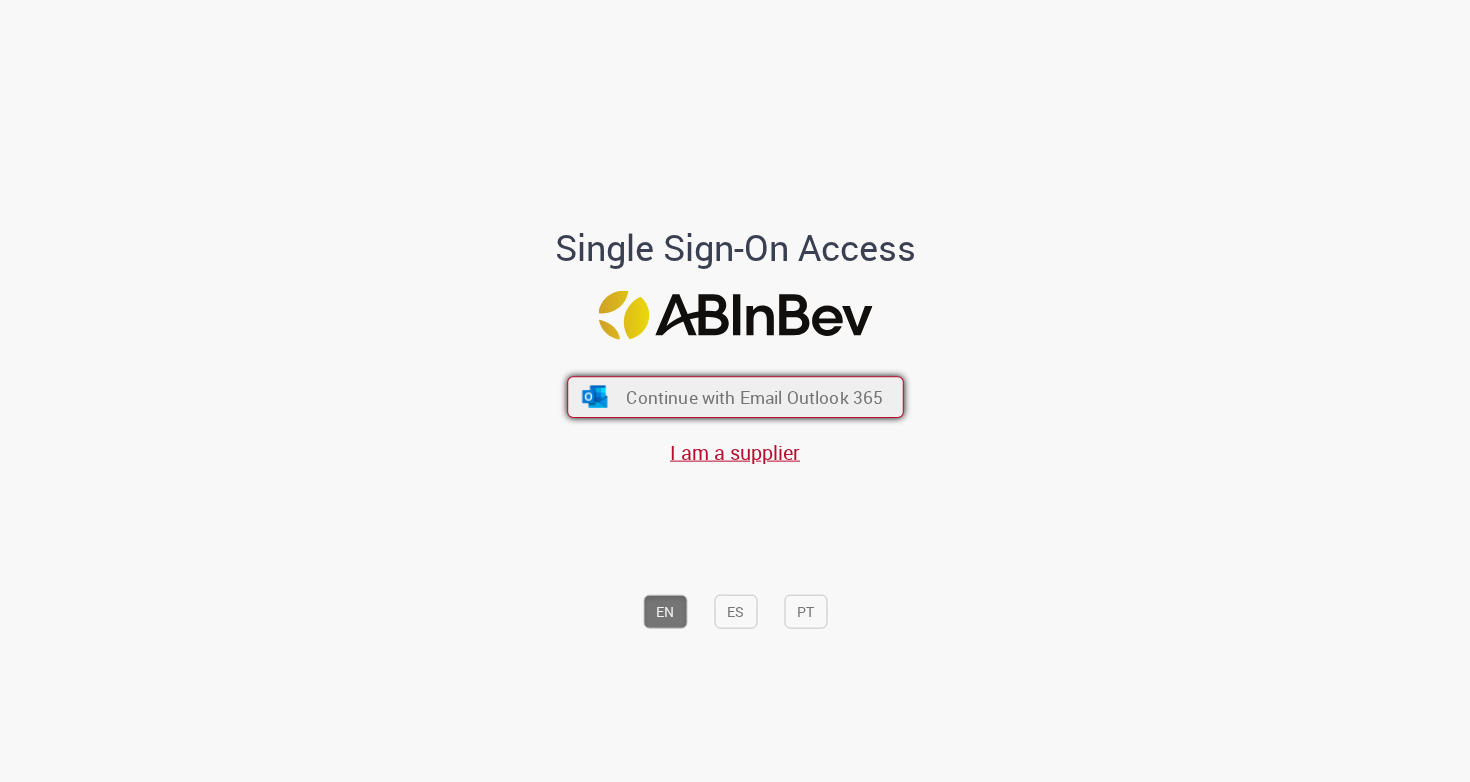 click on "Continue with Email Outlook 365" at bounding box center [754, 396] 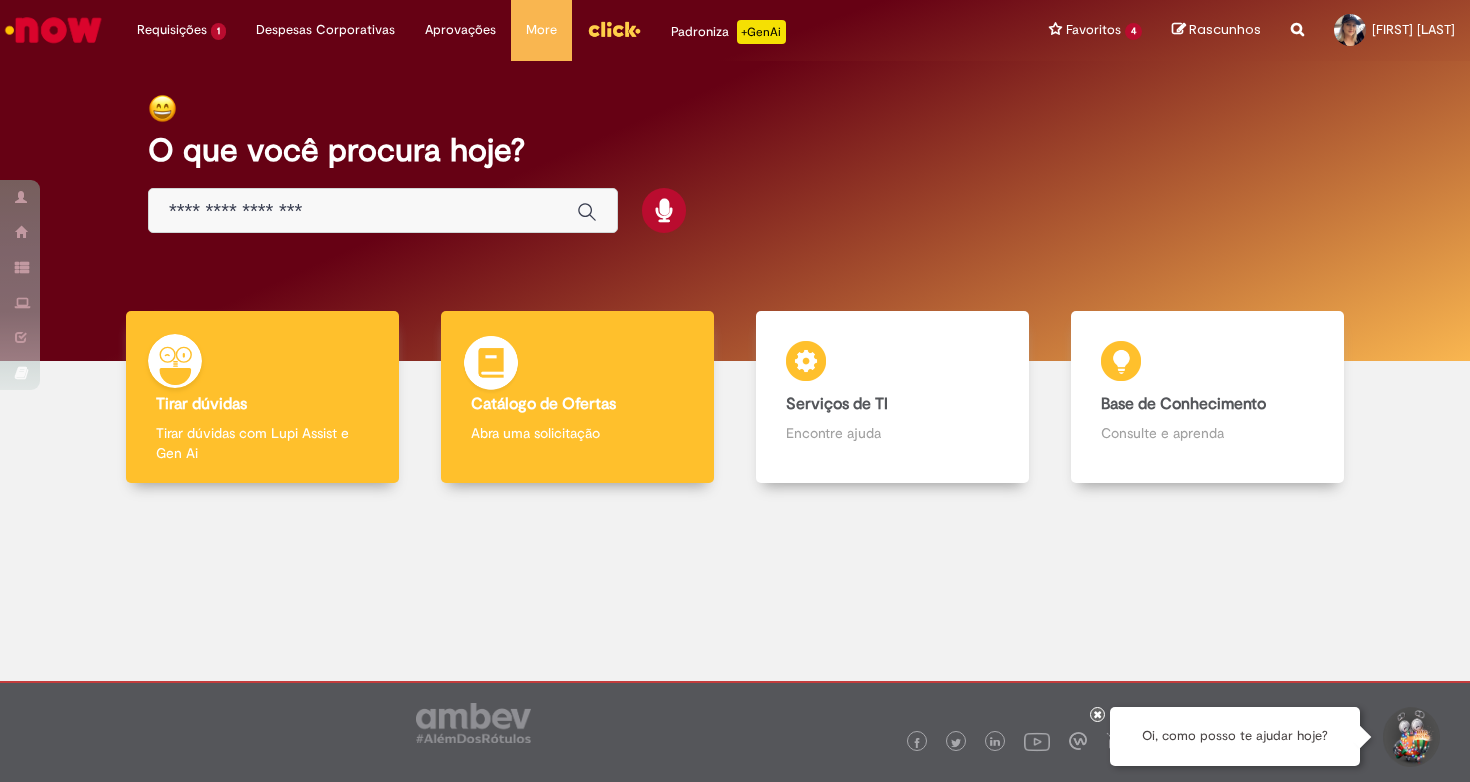 scroll, scrollTop: 0, scrollLeft: 0, axis: both 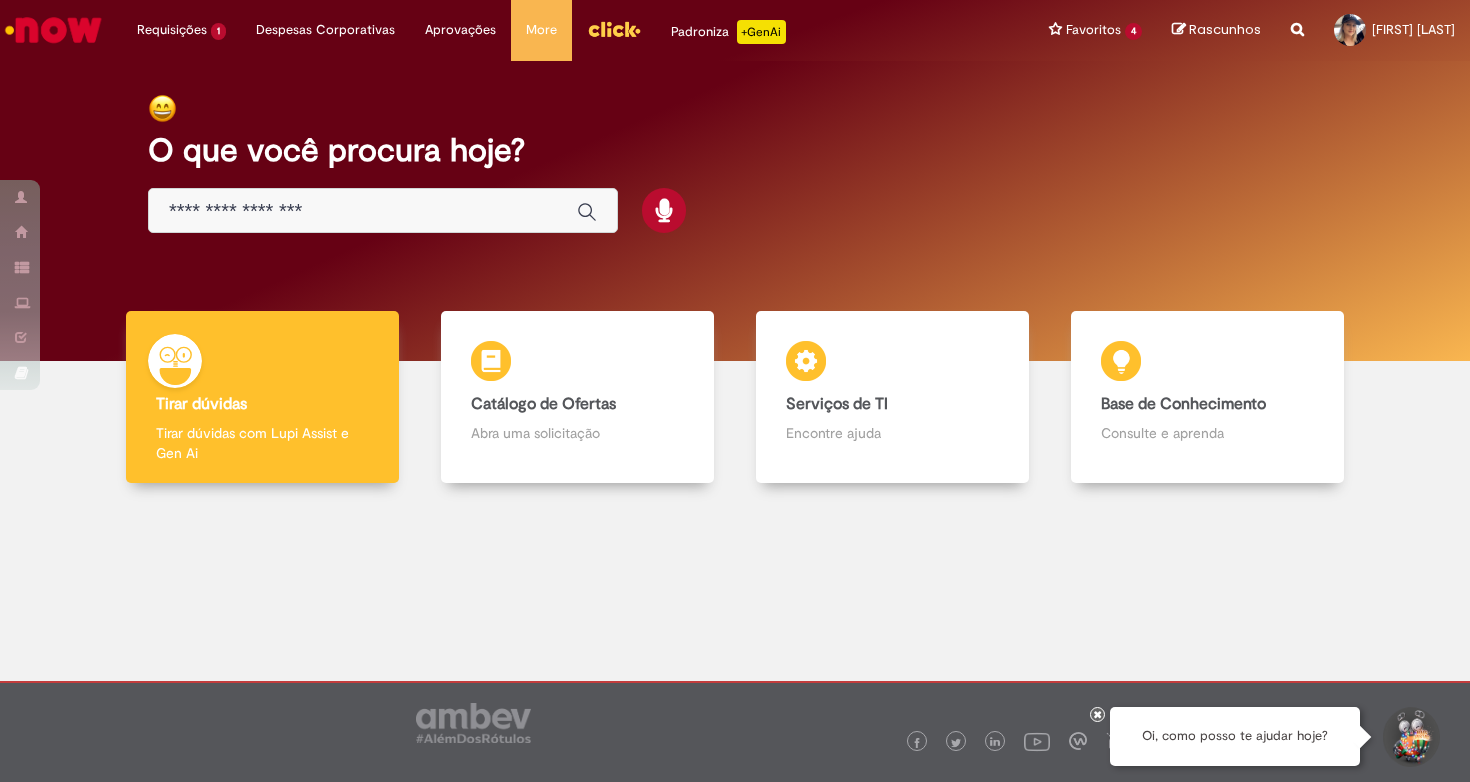 click at bounding box center (363, 211) 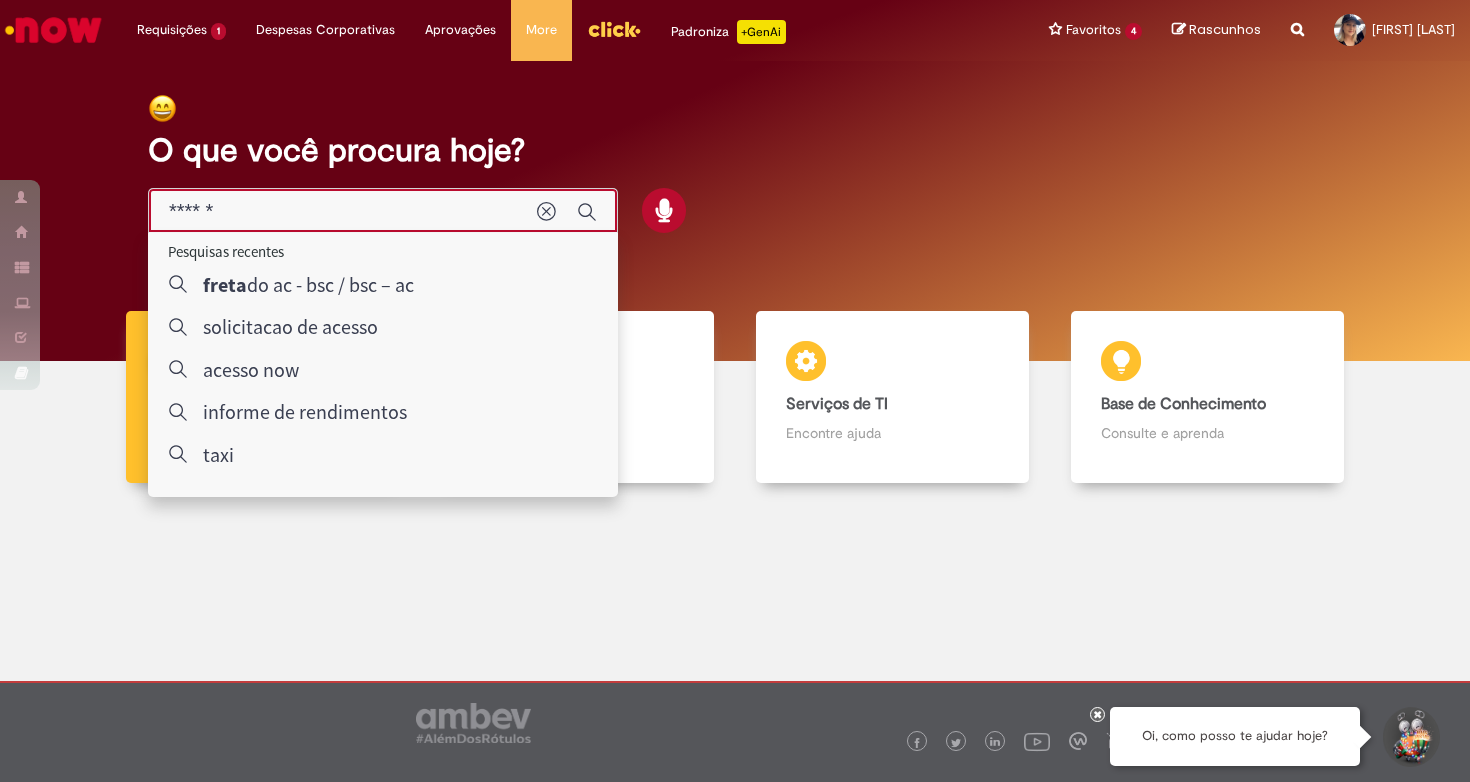type on "*******" 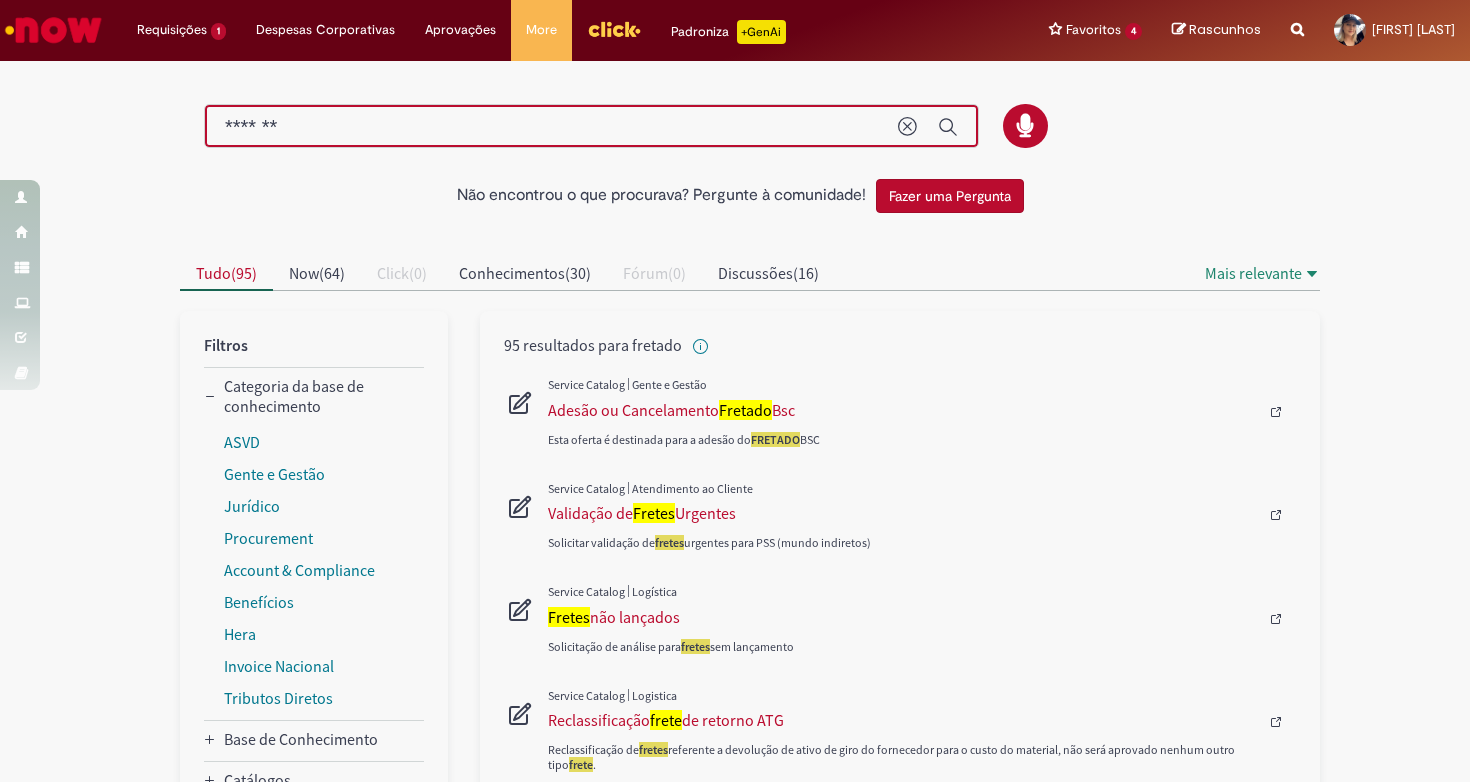 click on "*******" at bounding box center [551, 127] 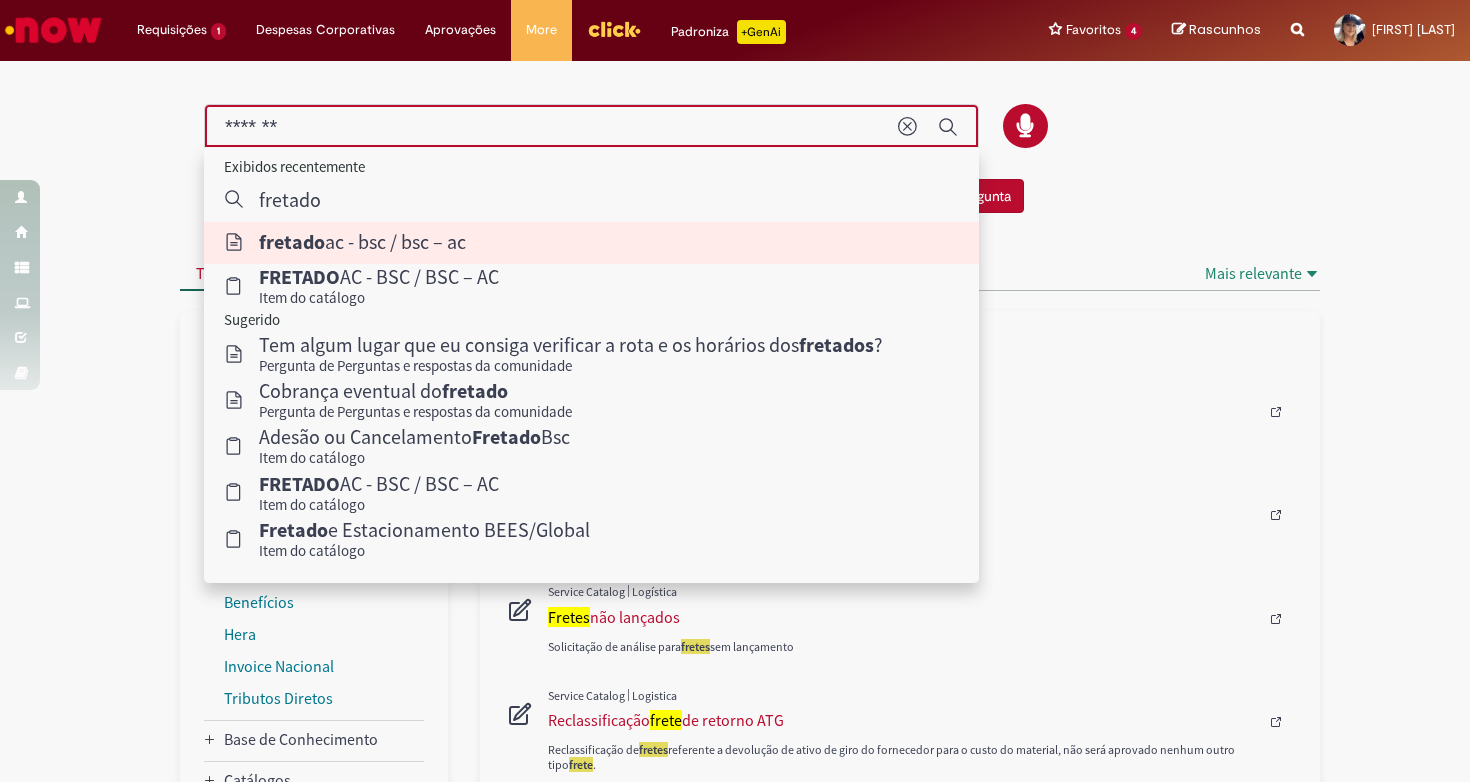 type on "**********" 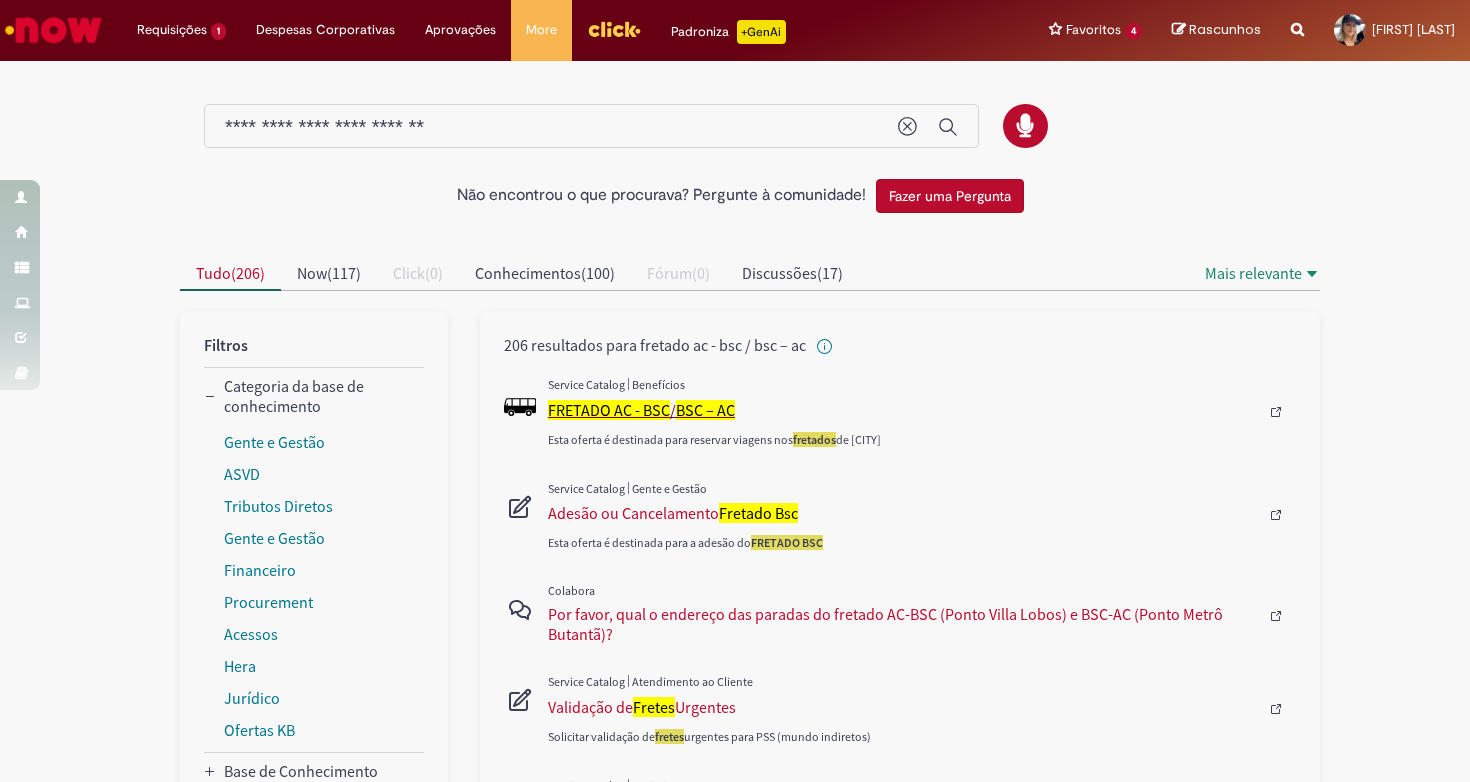 click on "FRETADO AC - BSC" at bounding box center [609, 410] 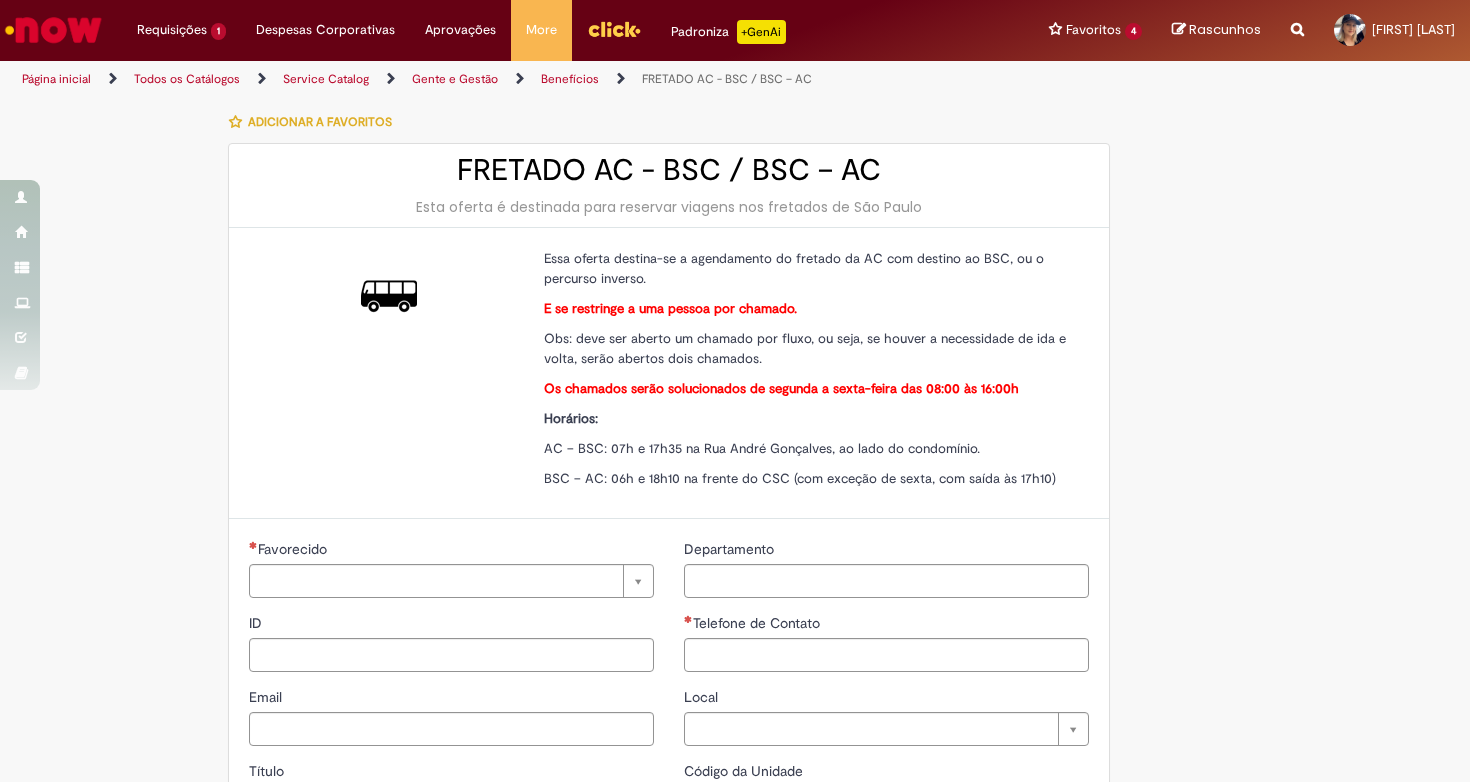 type on "********" 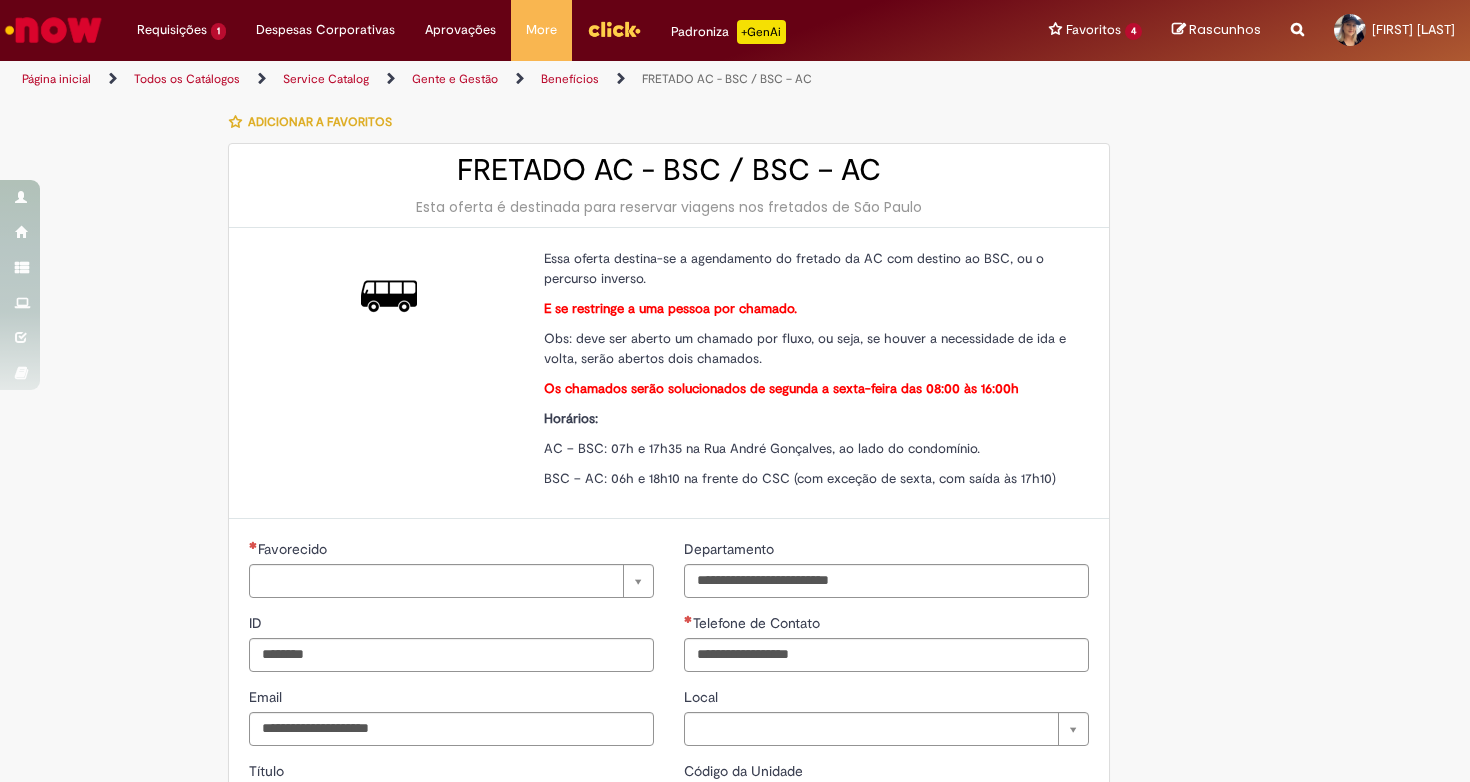 type on "**********" 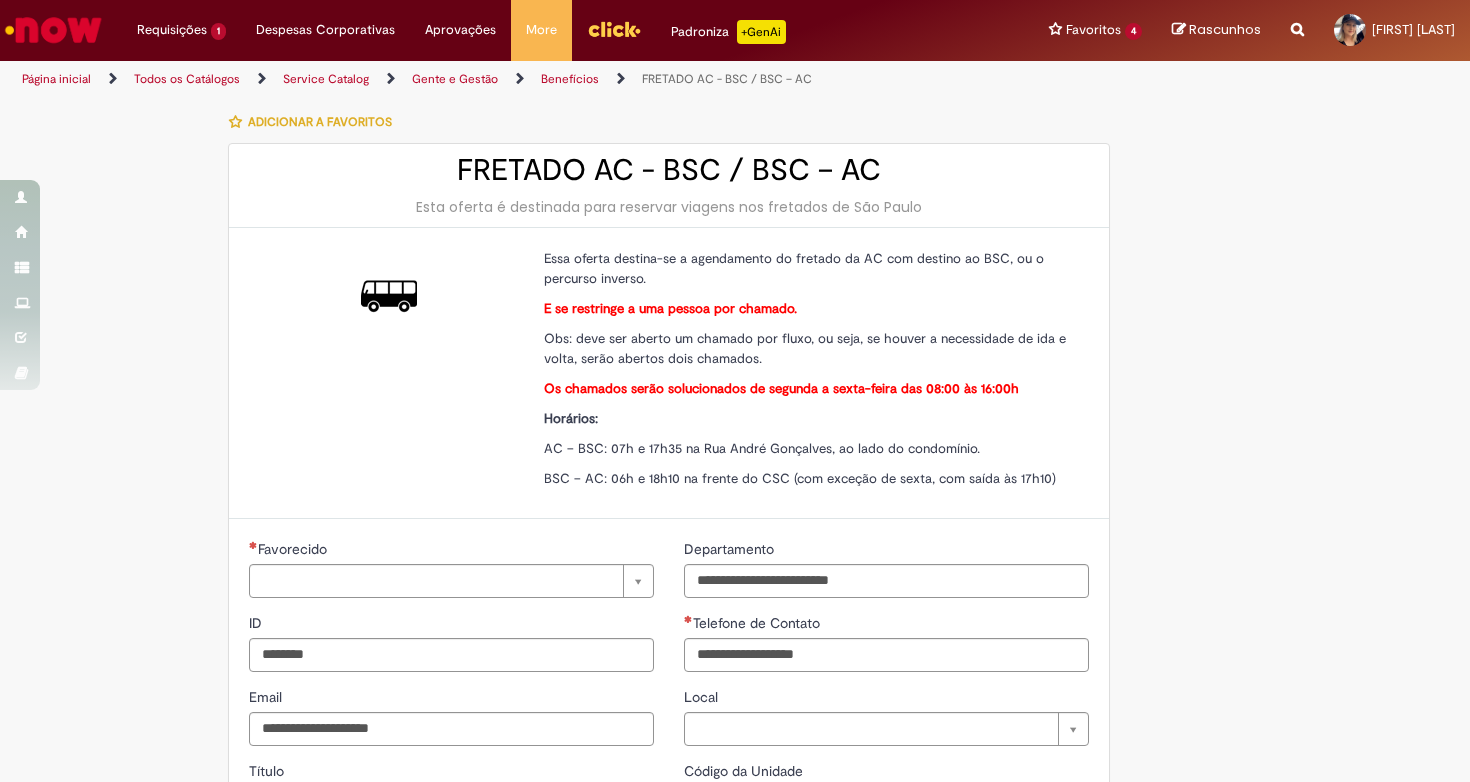 type on "**********" 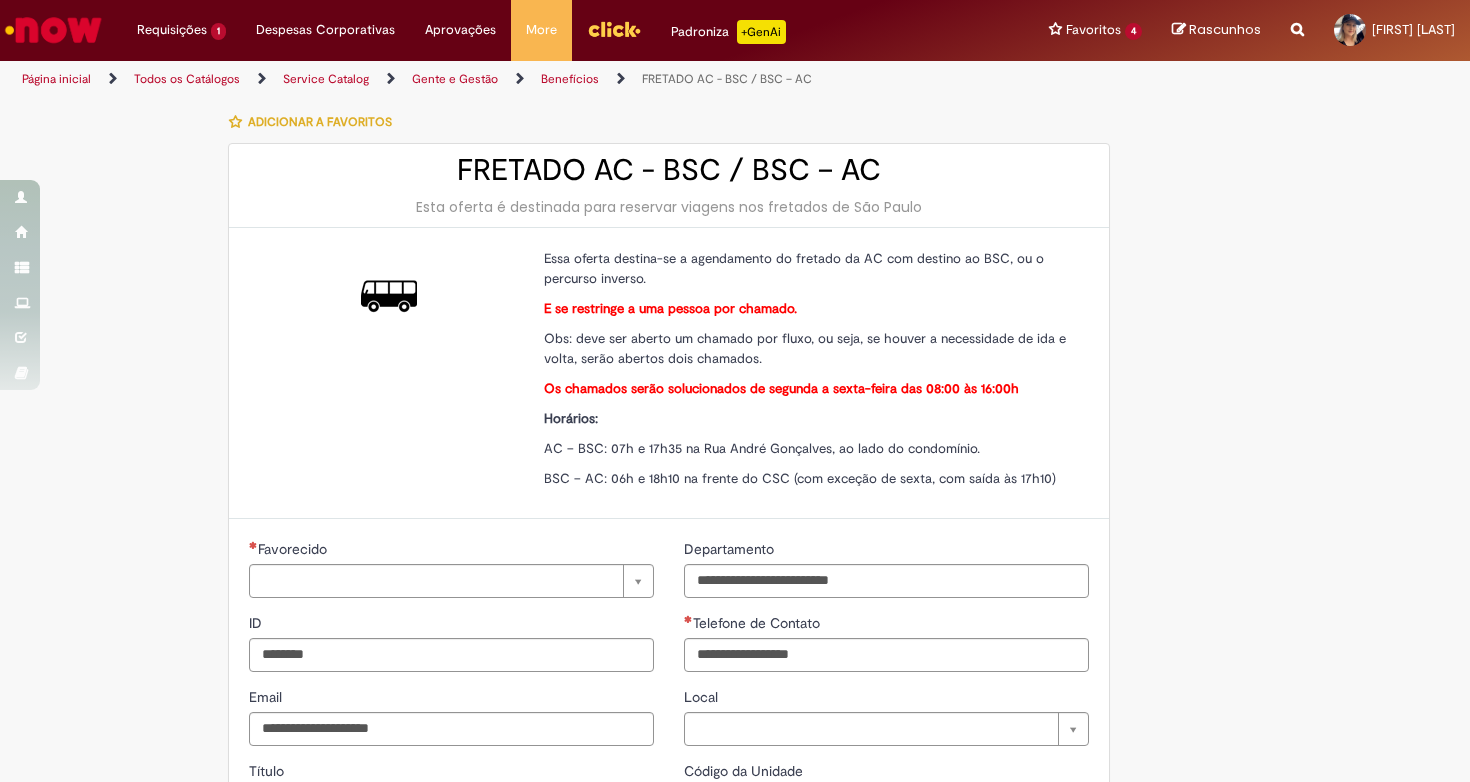 type on "**********" 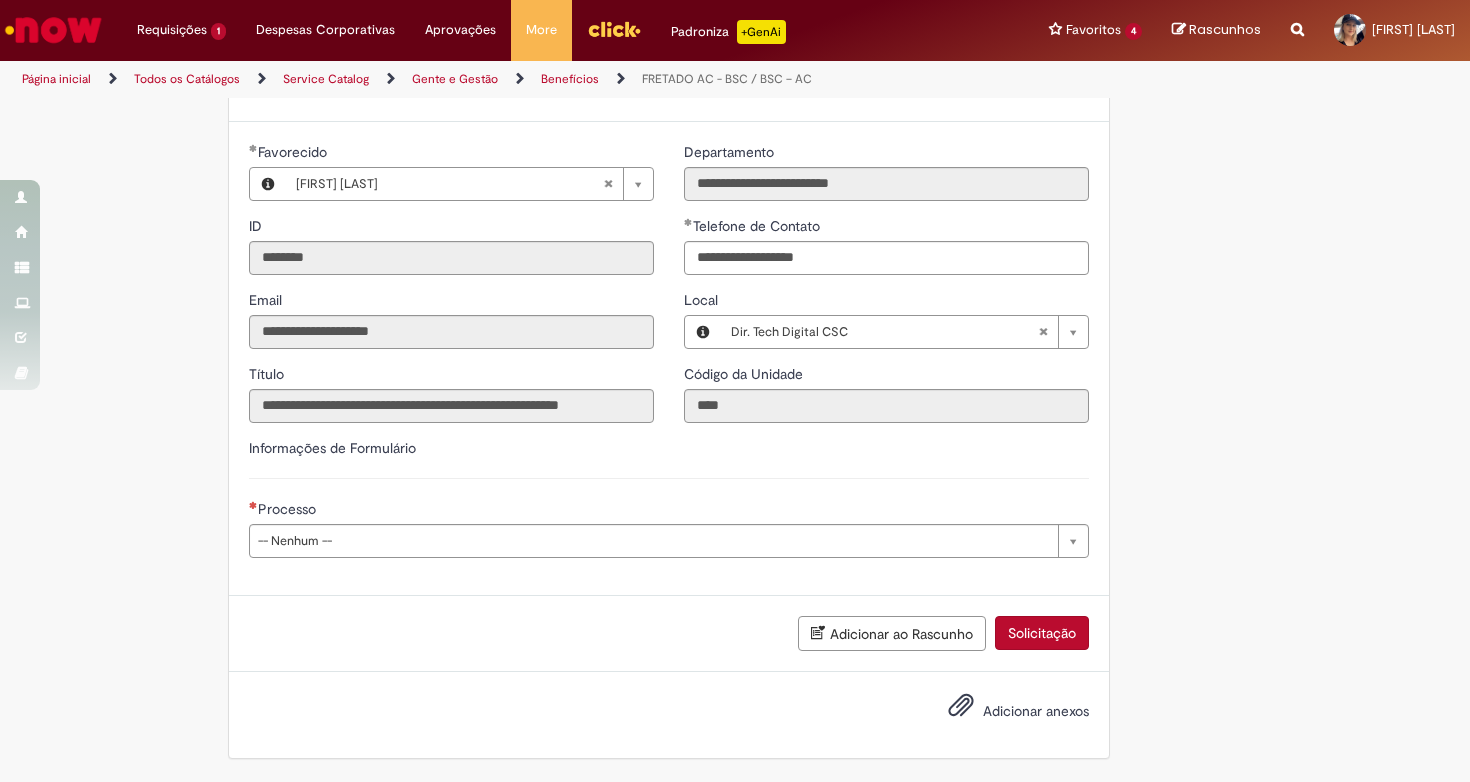 scroll, scrollTop: 415, scrollLeft: 0, axis: vertical 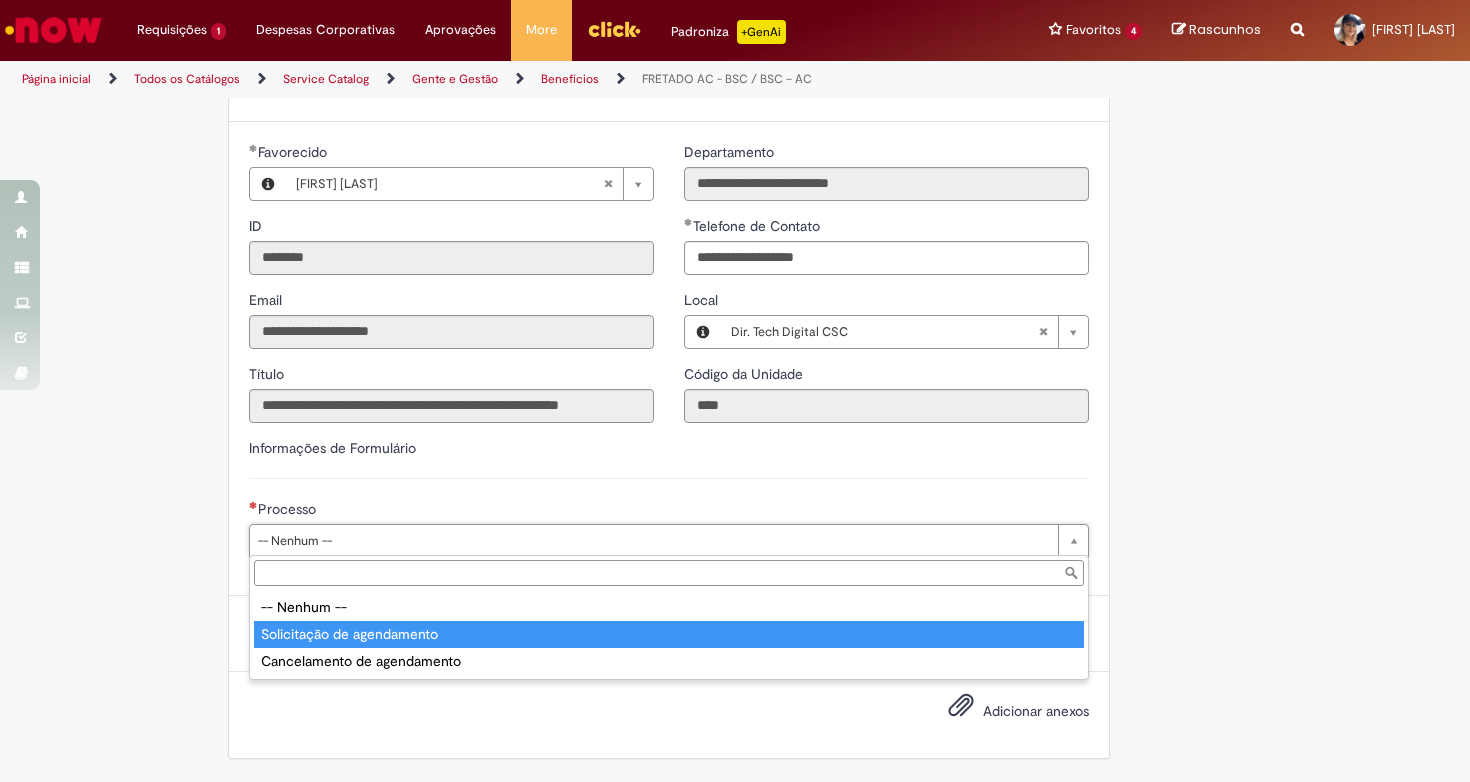 type on "**********" 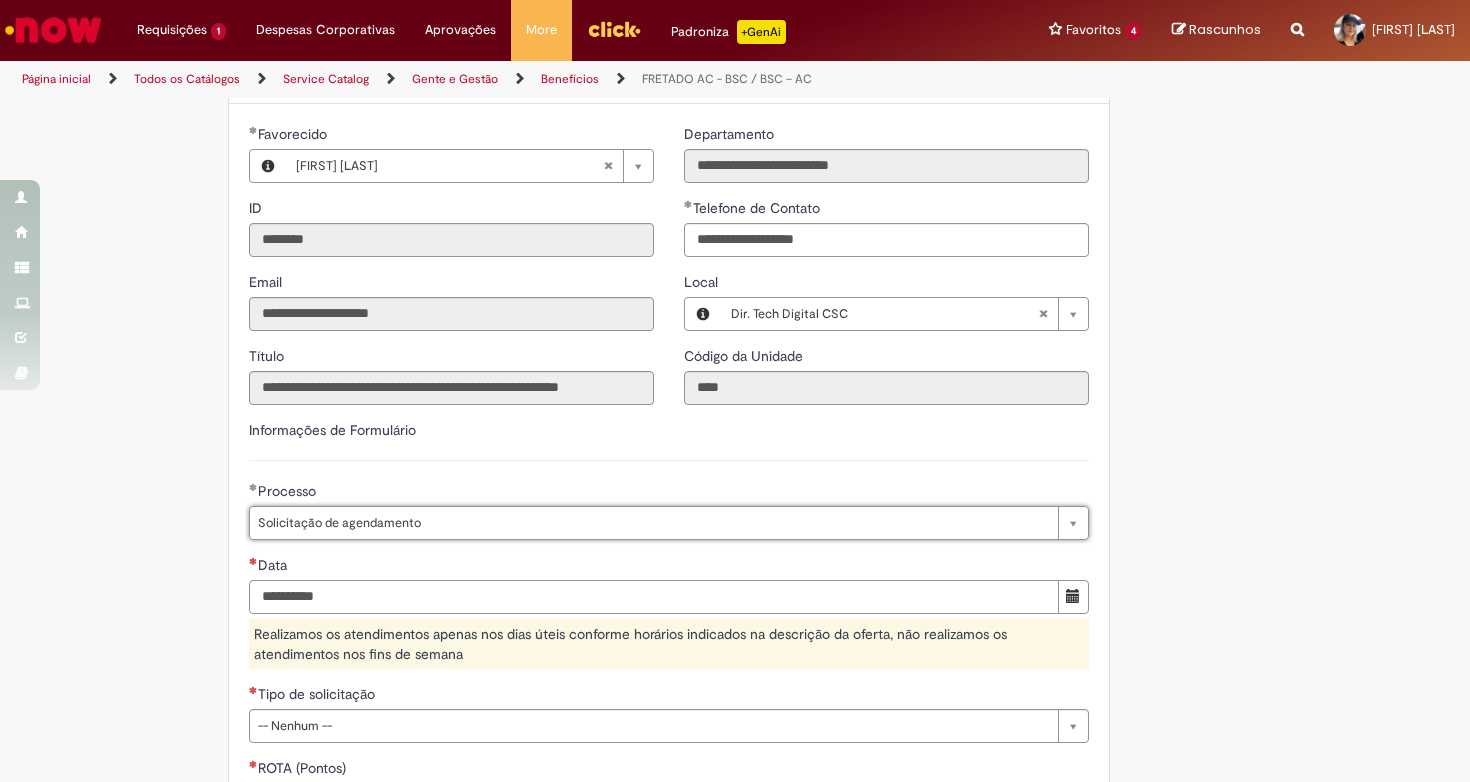 click on "Data" at bounding box center (654, 597) 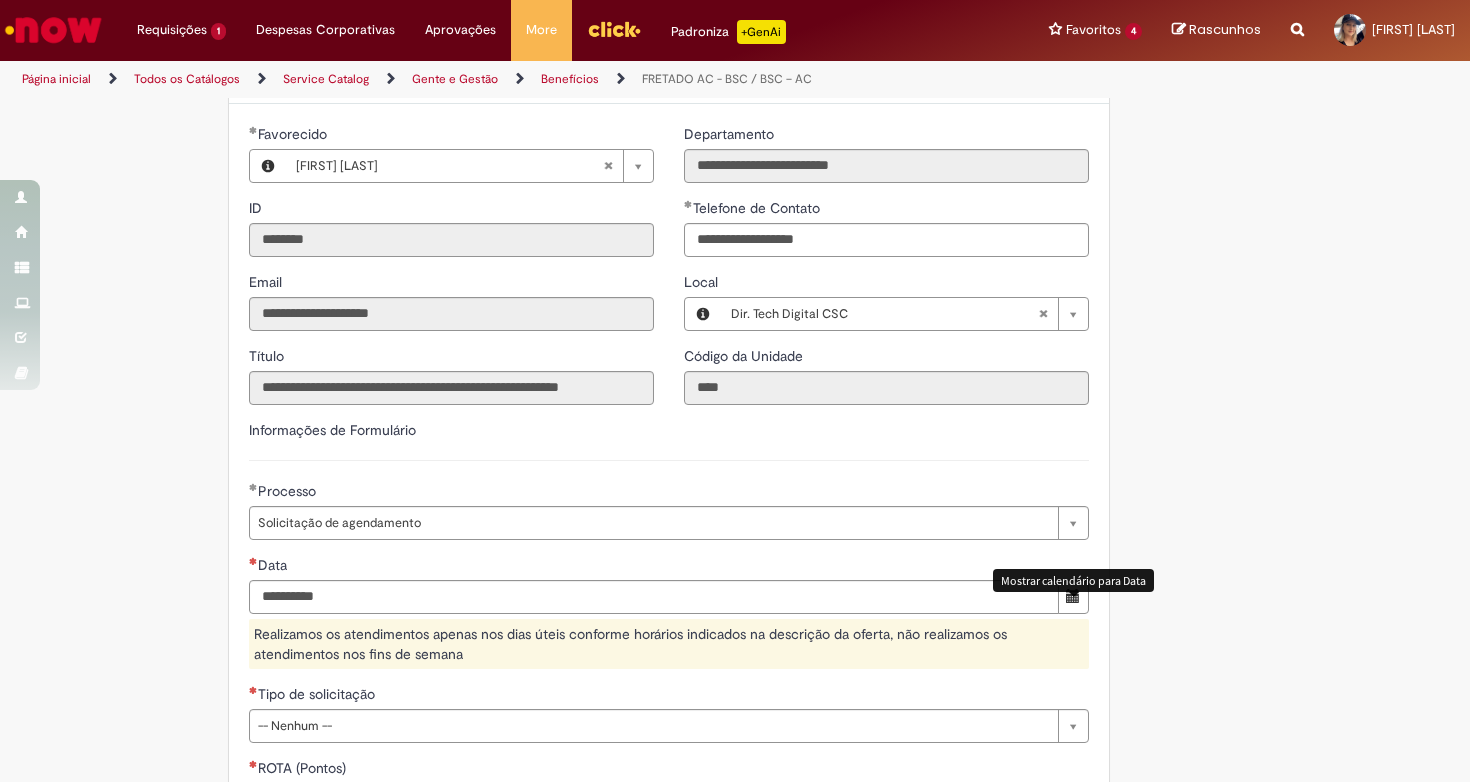 click at bounding box center (1073, 597) 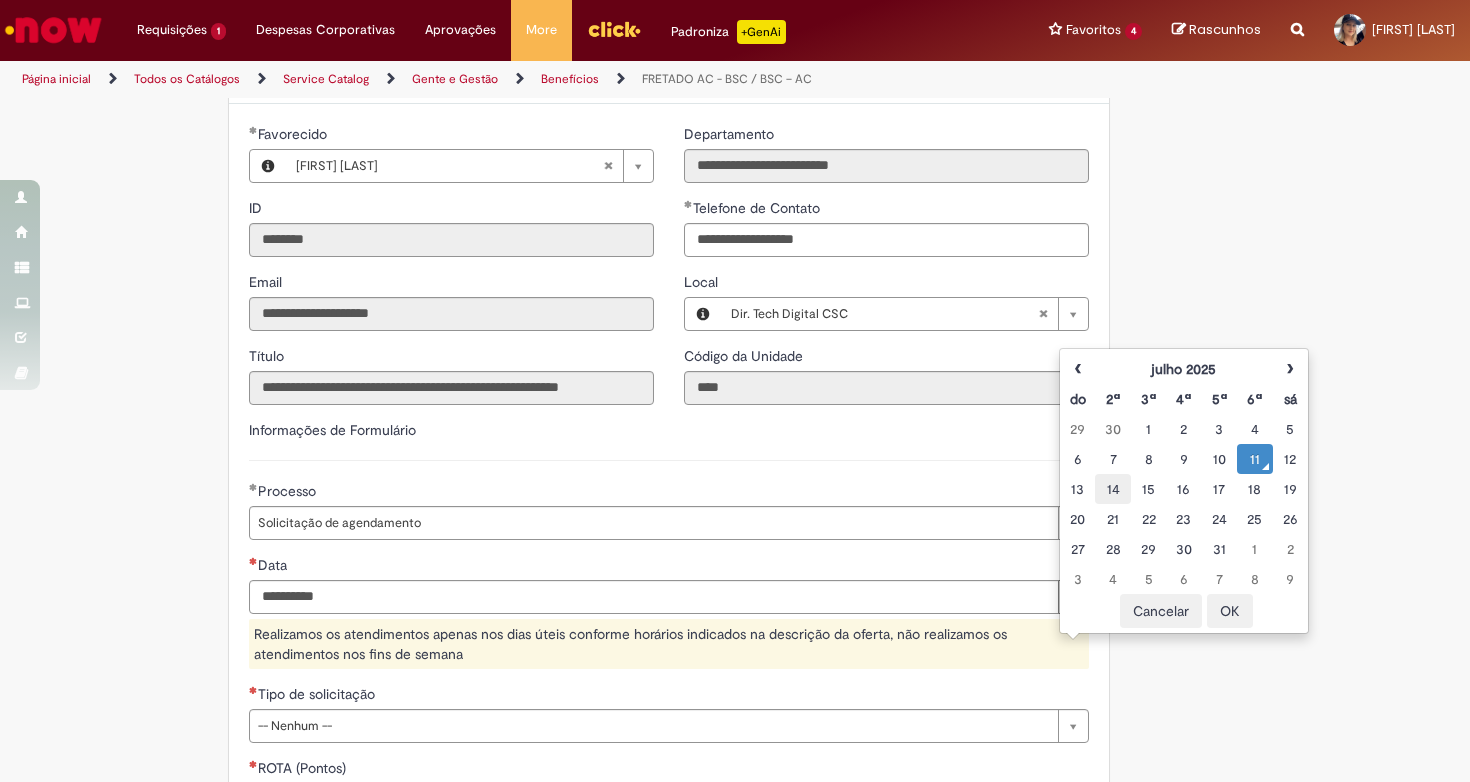 click on "14" at bounding box center [1112, 489] 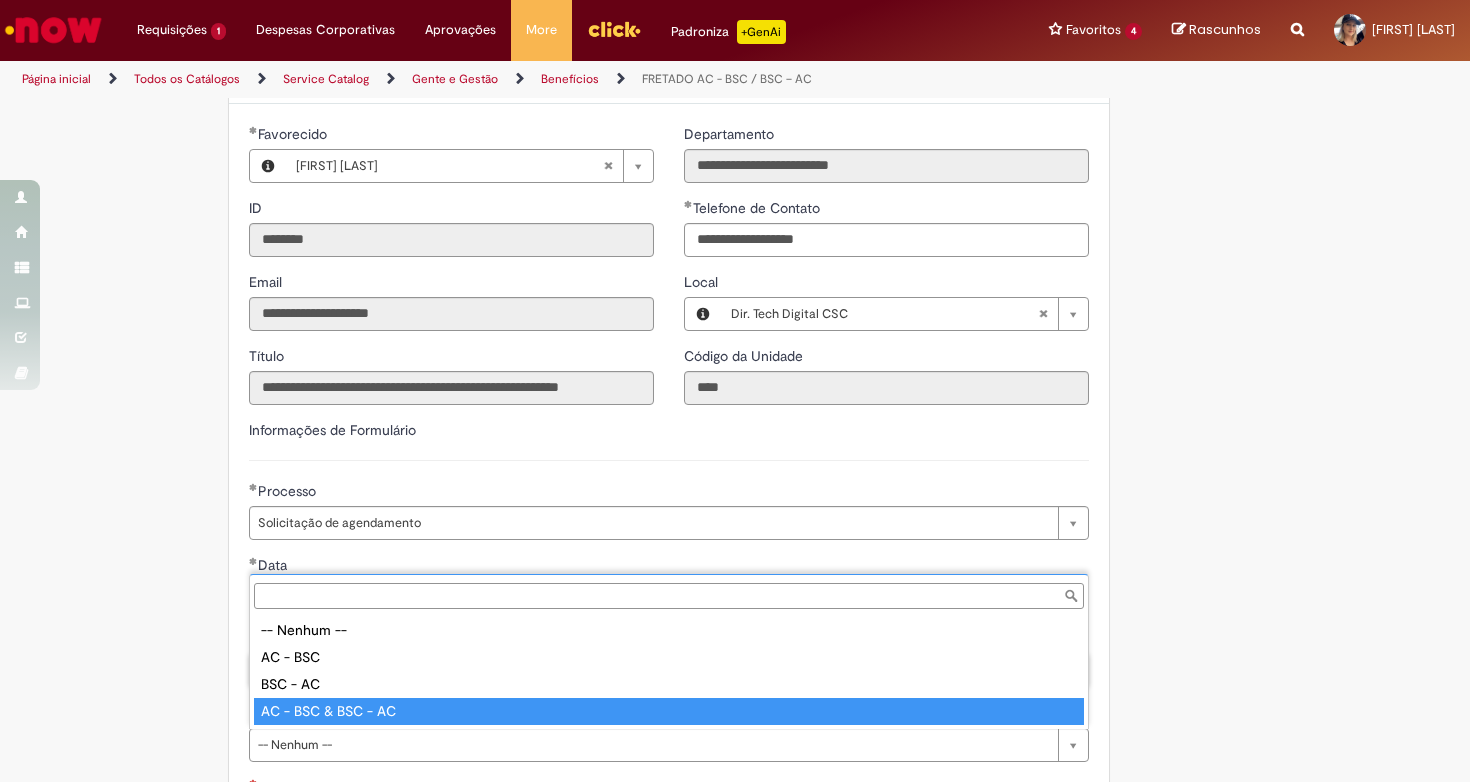 type on "**********" 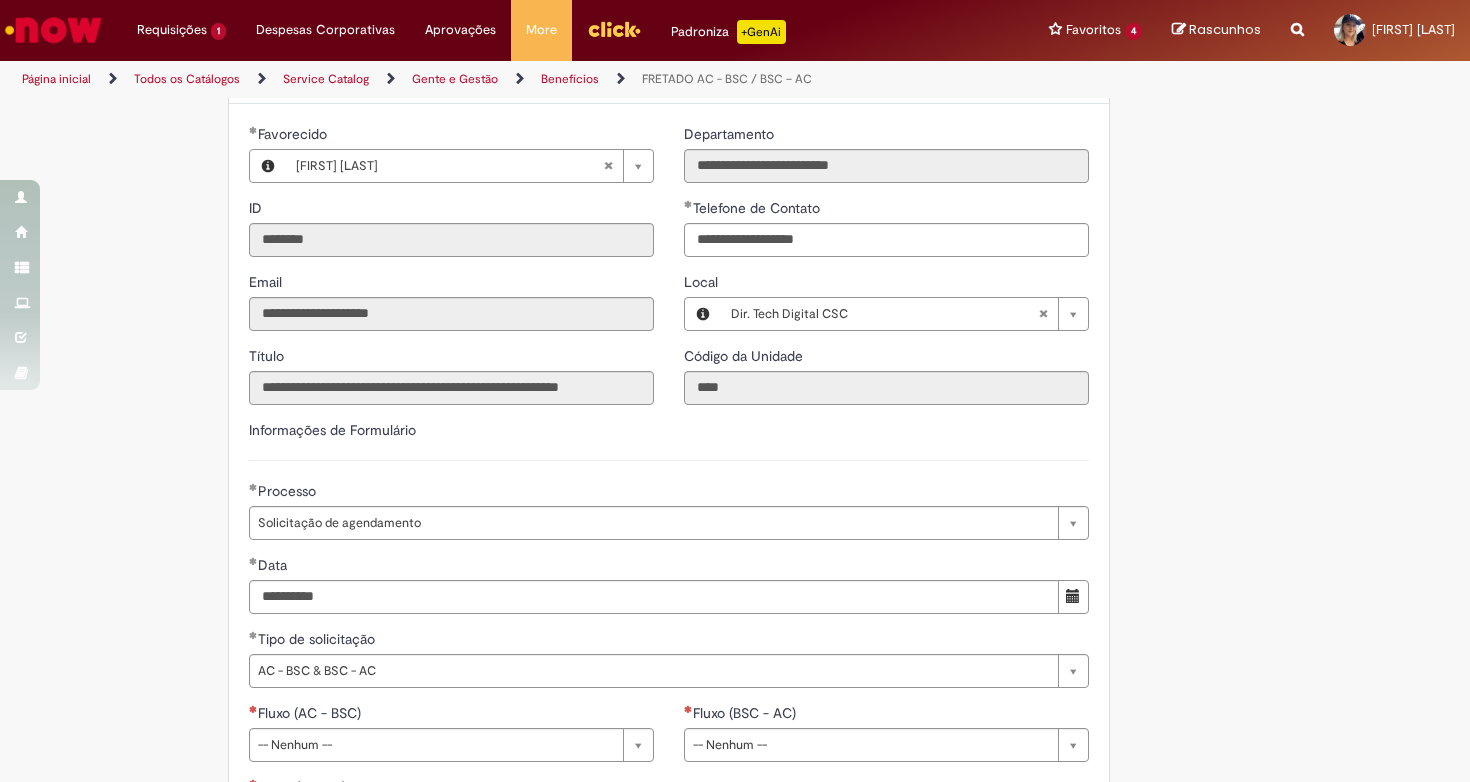 click on "**********" at bounding box center [637, 480] 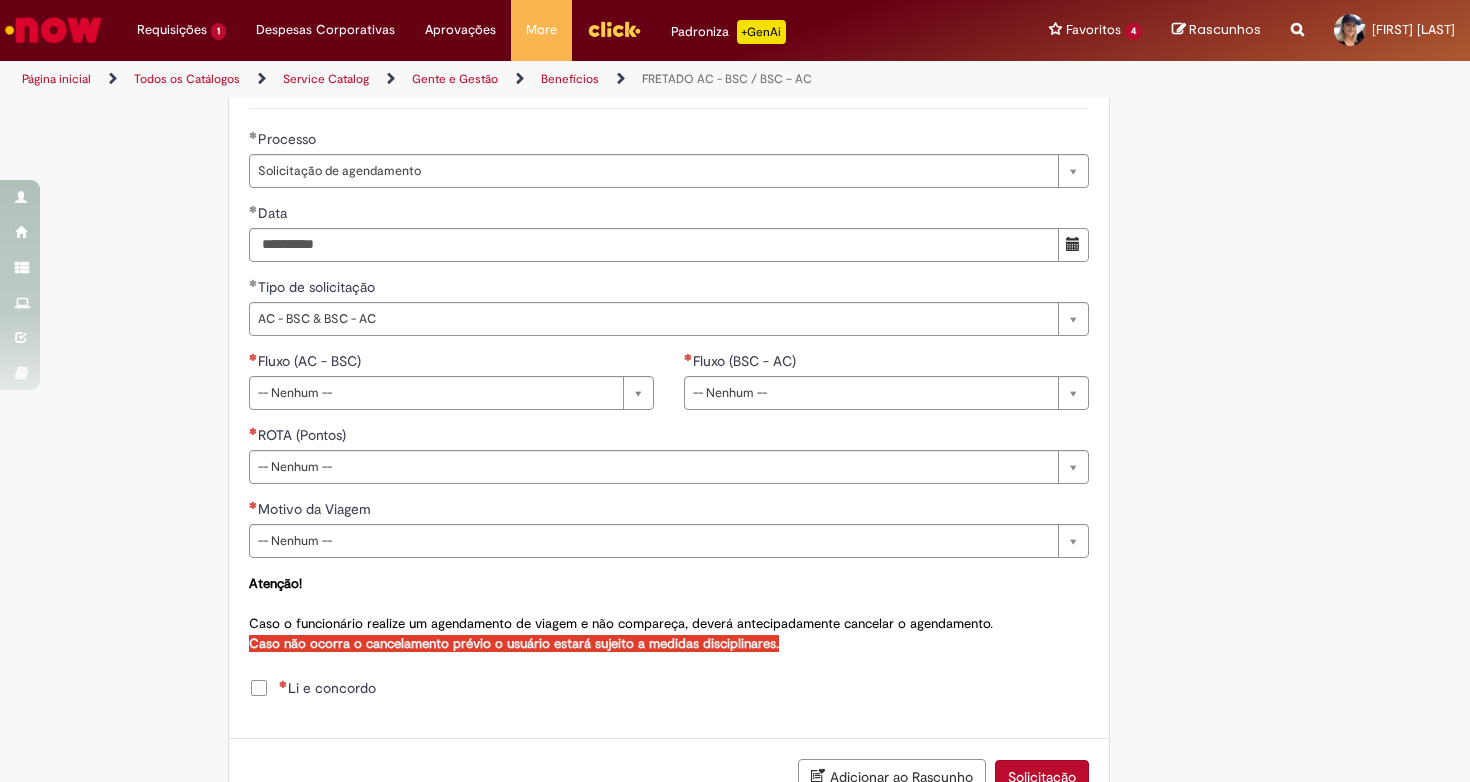 scroll, scrollTop: 798, scrollLeft: 0, axis: vertical 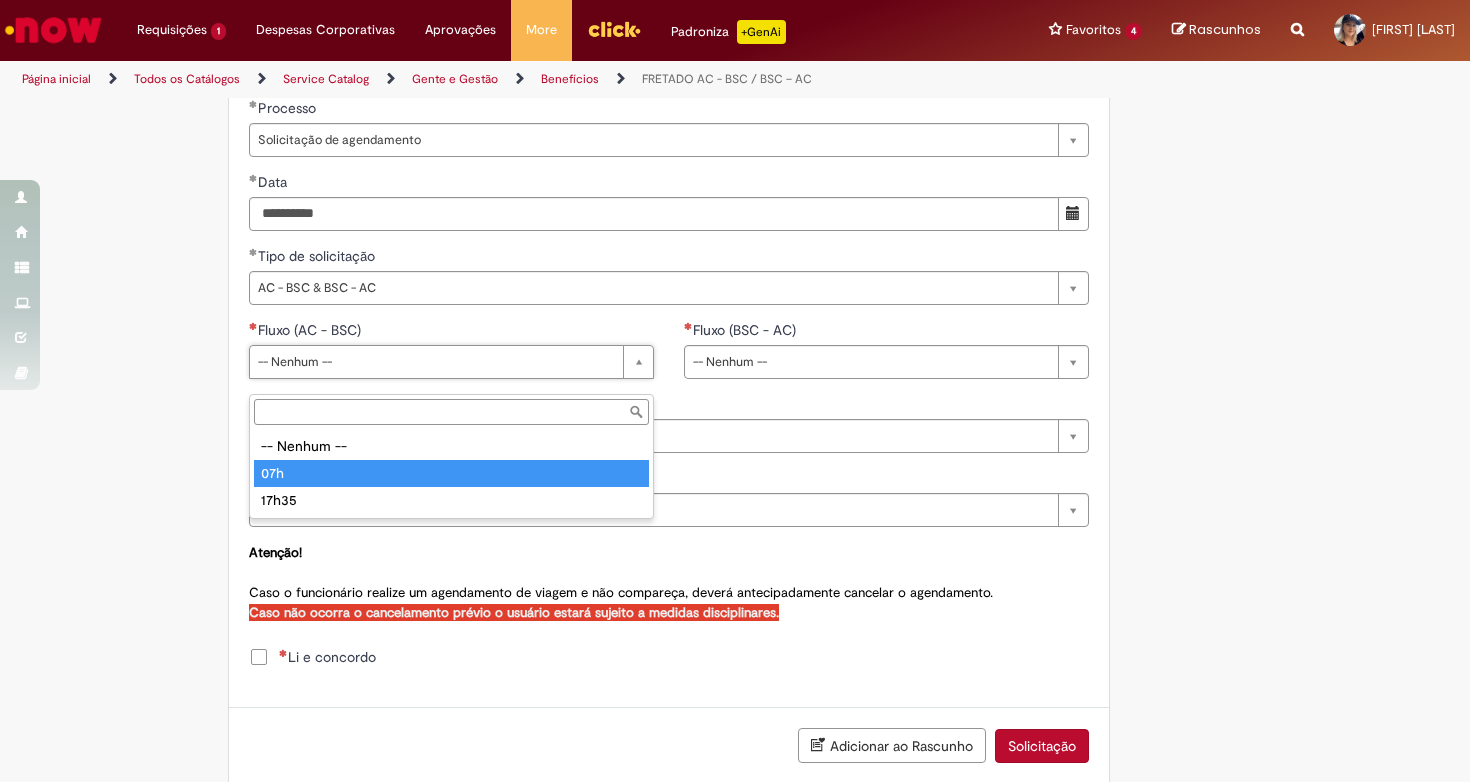 type on "***" 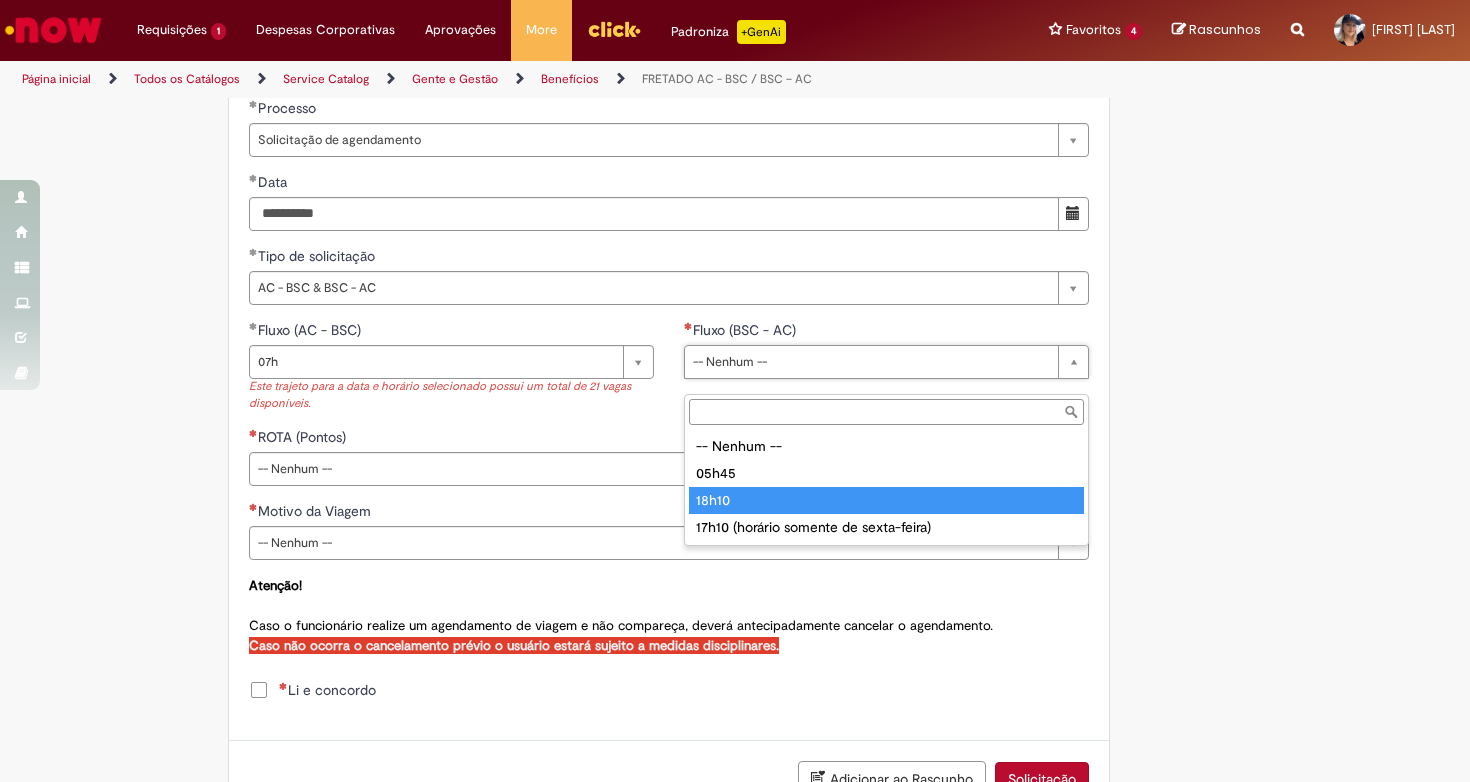 type on "*****" 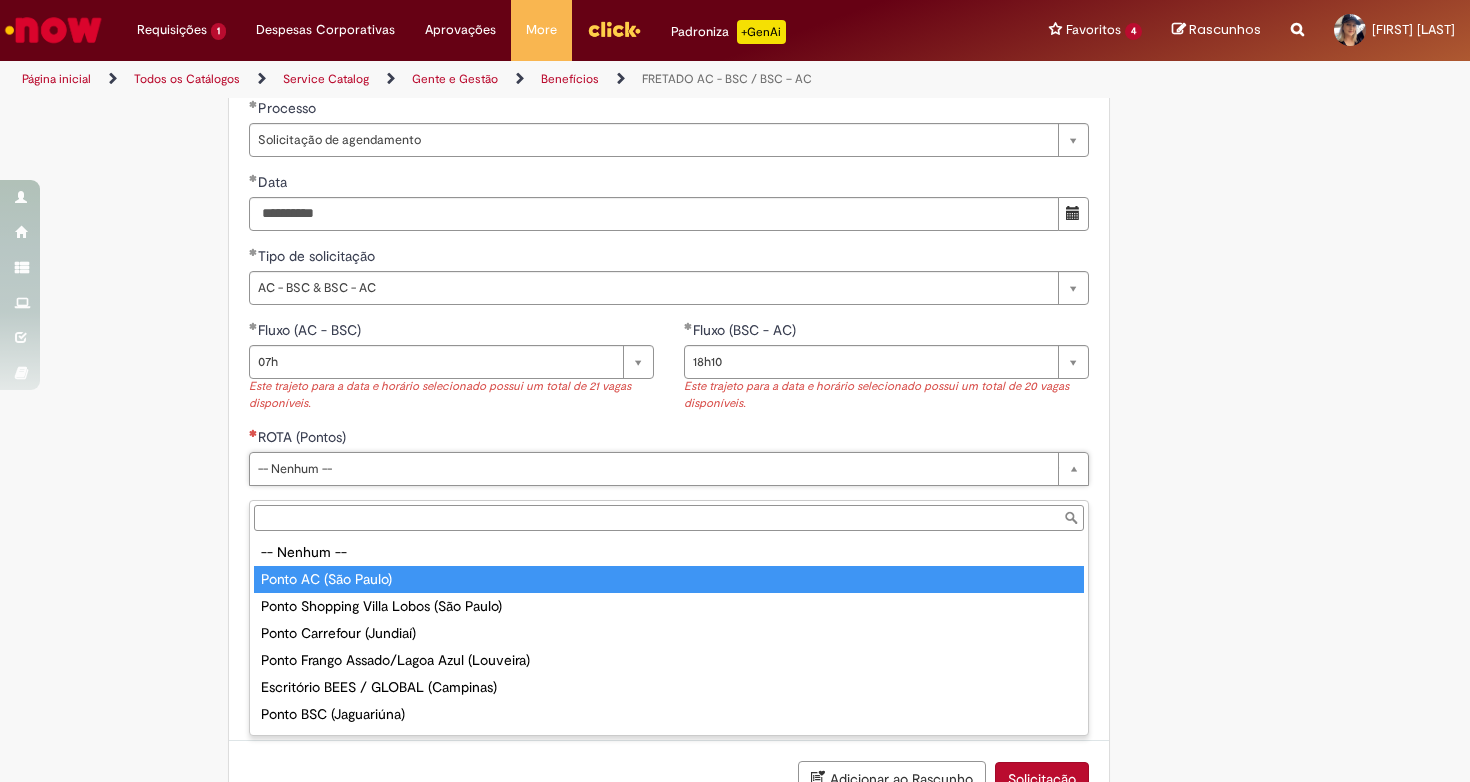 type on "**********" 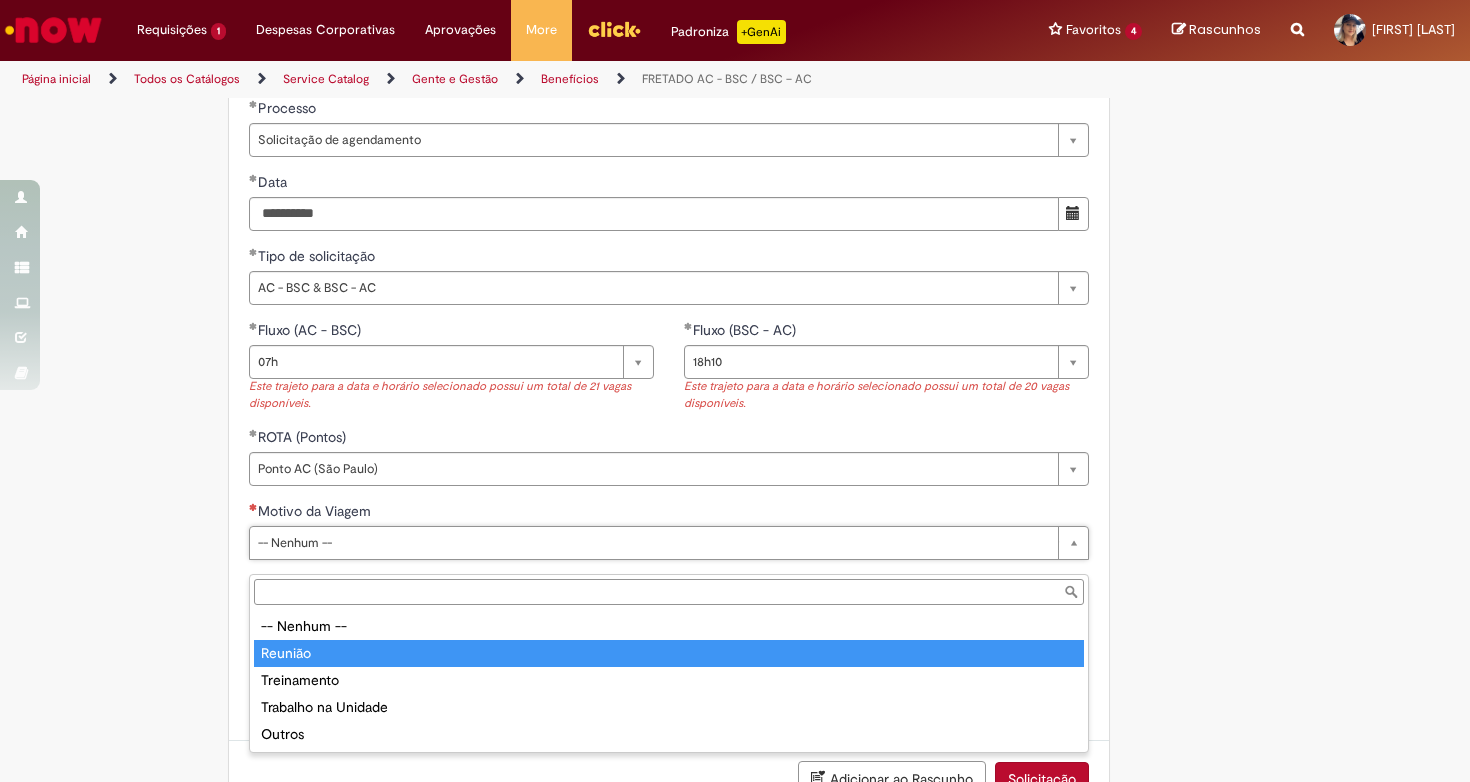 type on "*******" 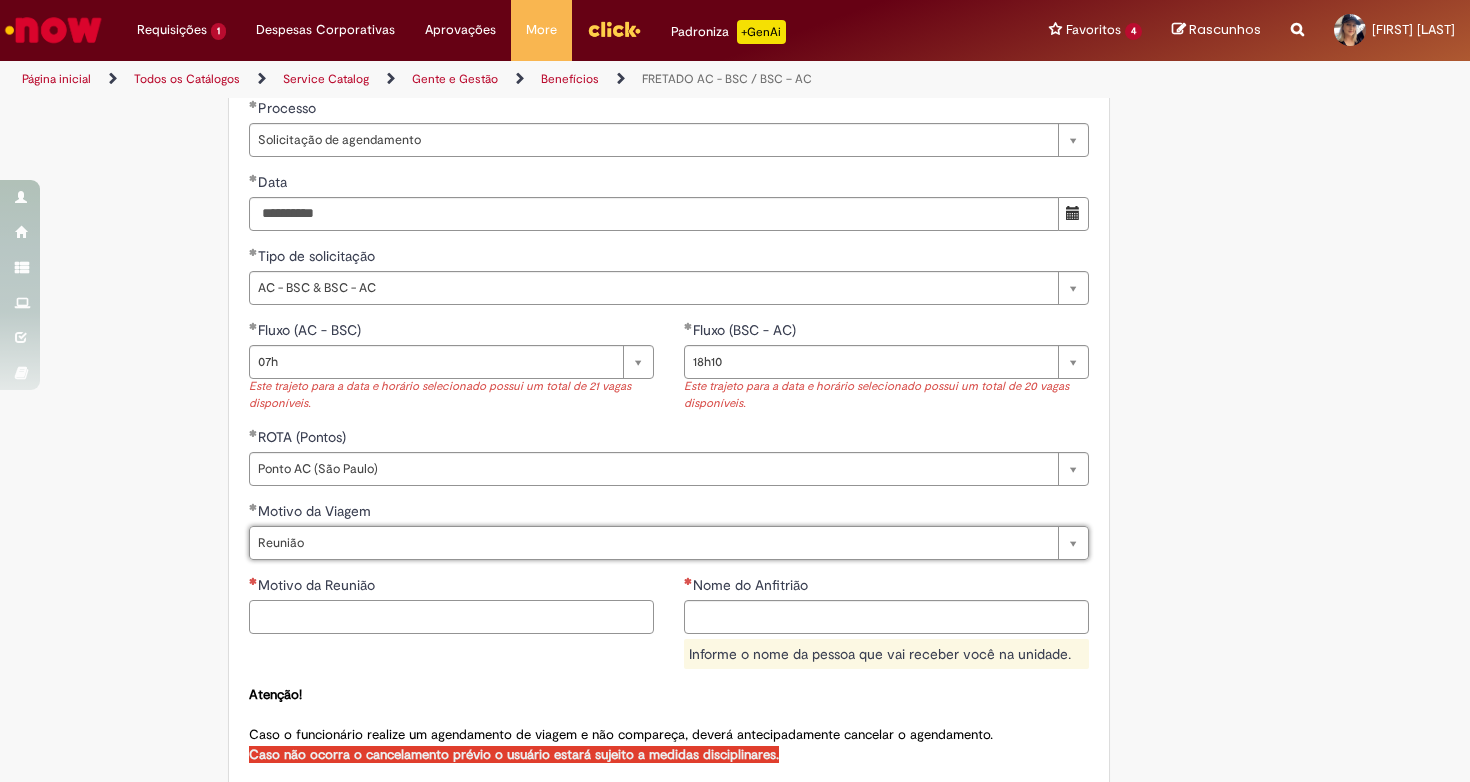 click on "Motivo da Reunião" at bounding box center (451, 617) 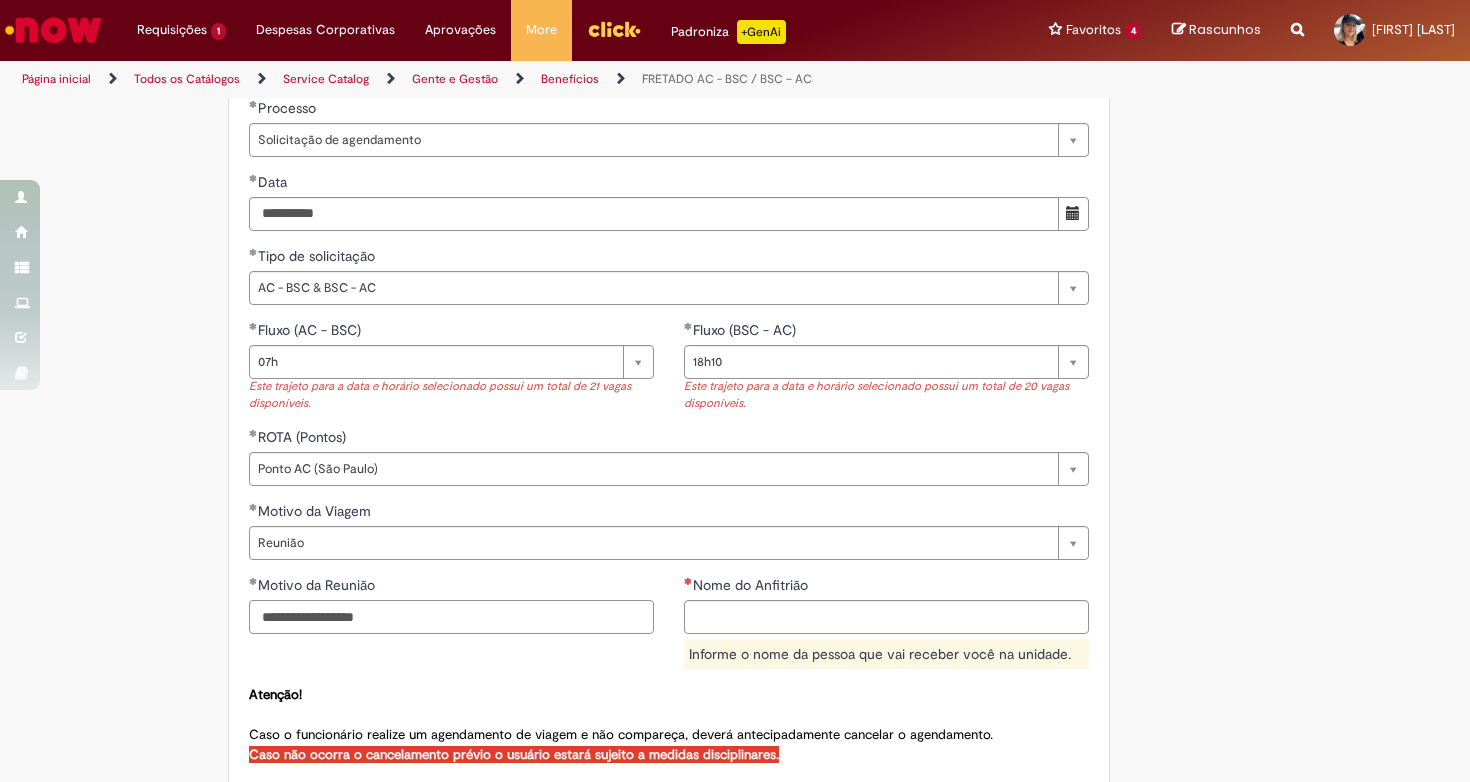 type on "**********" 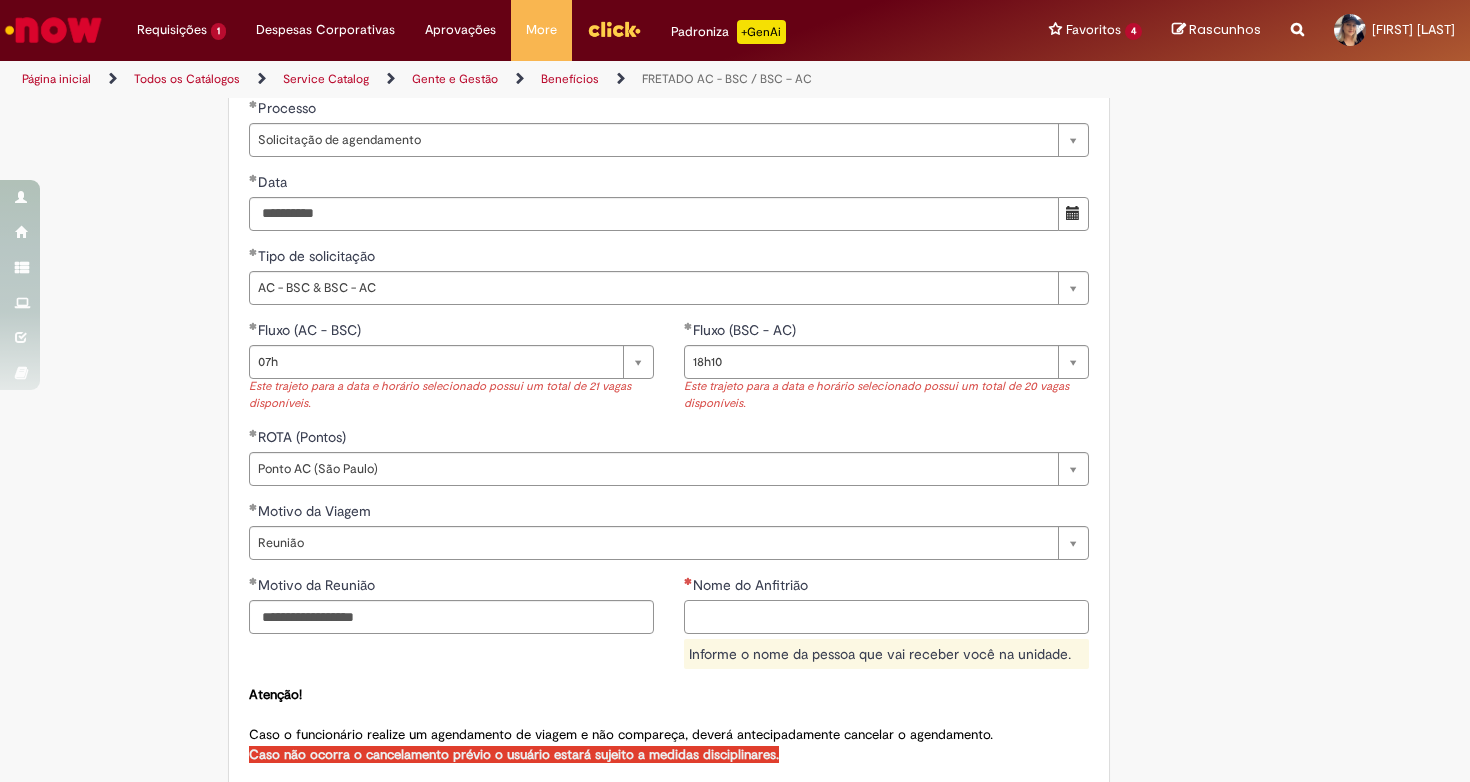 click on "Nome do Anfitrião" at bounding box center [886, 617] 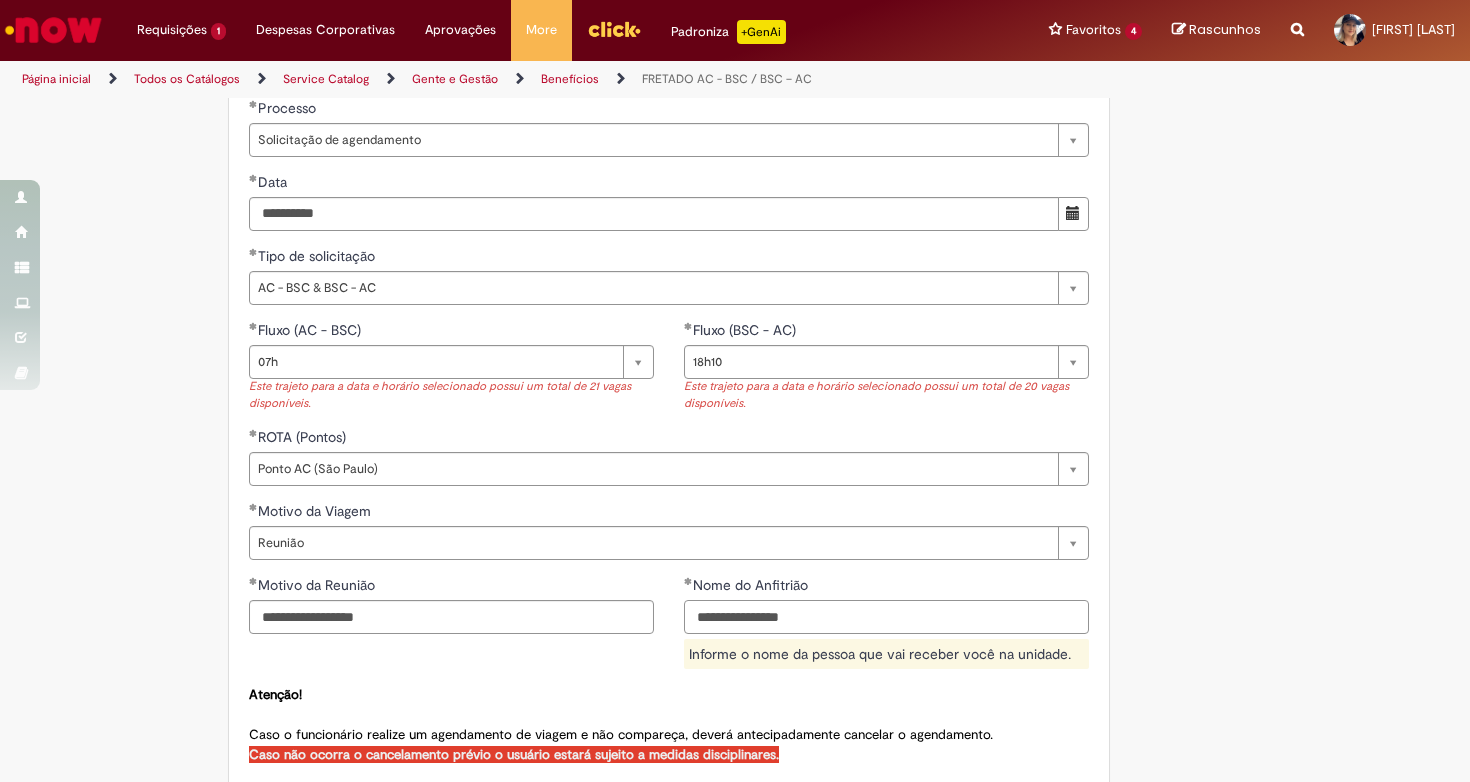 type on "**********" 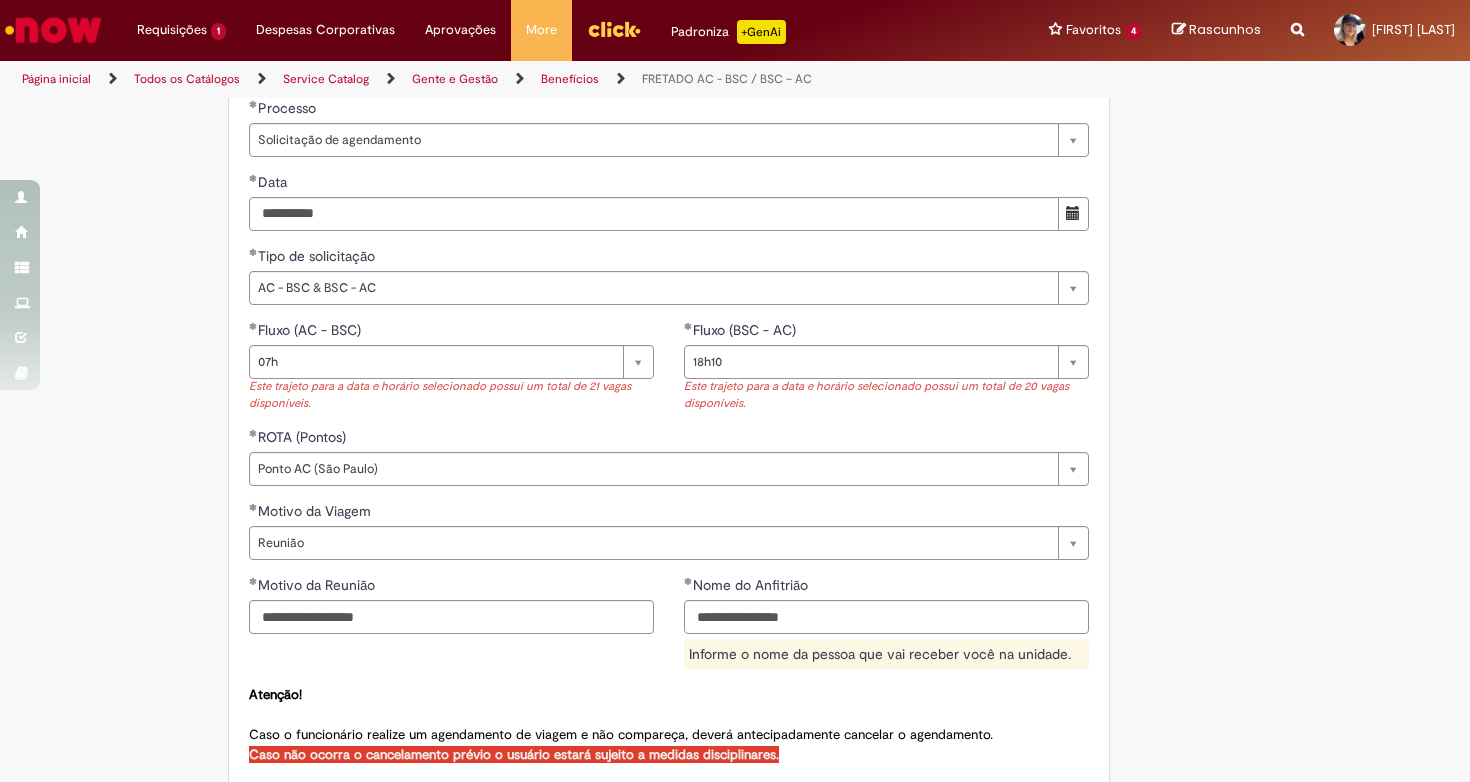 click on "**********" at bounding box center [669, 285] 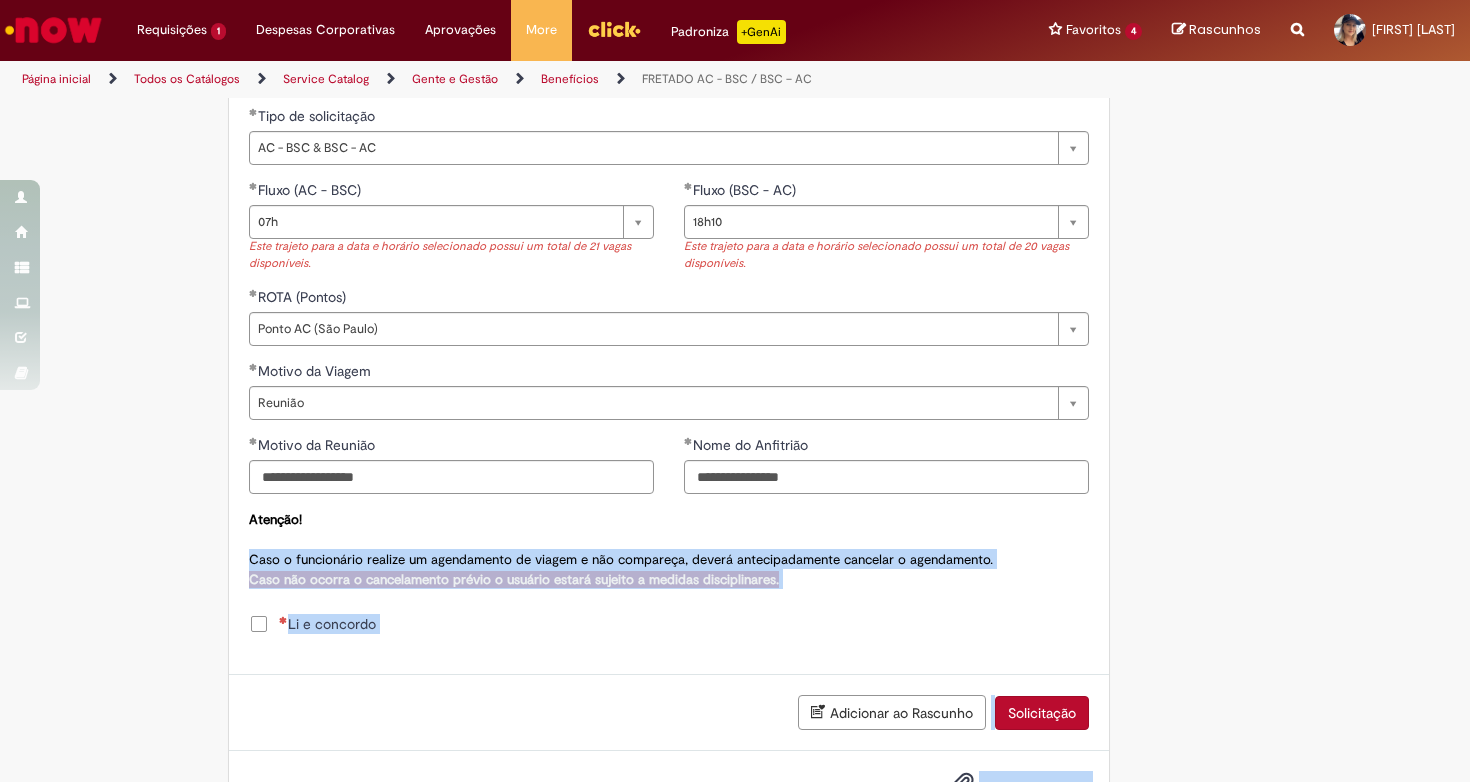 scroll, scrollTop: 1034, scrollLeft: 0, axis: vertical 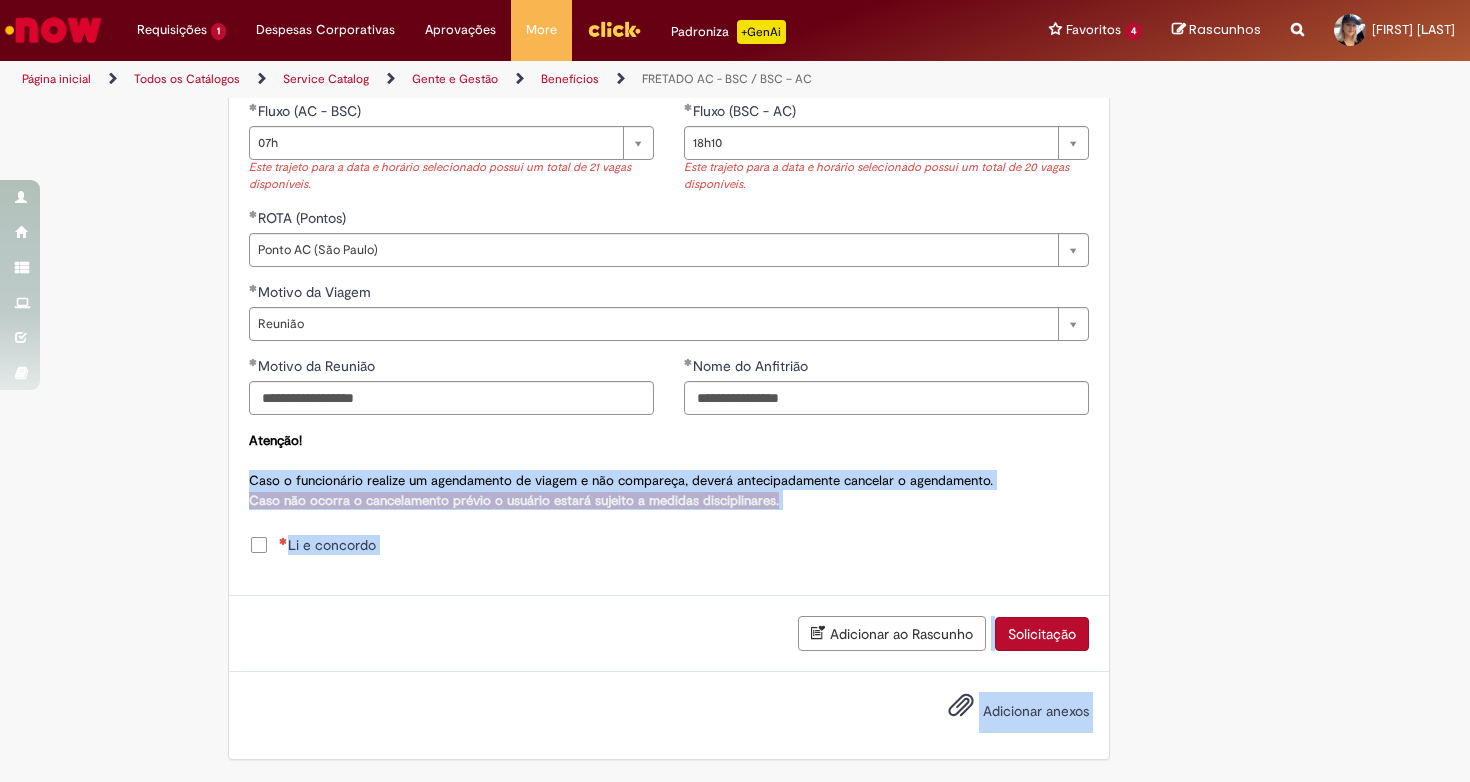 drag, startPoint x: 197, startPoint y: 711, endPoint x: 197, endPoint y: 819, distance: 108 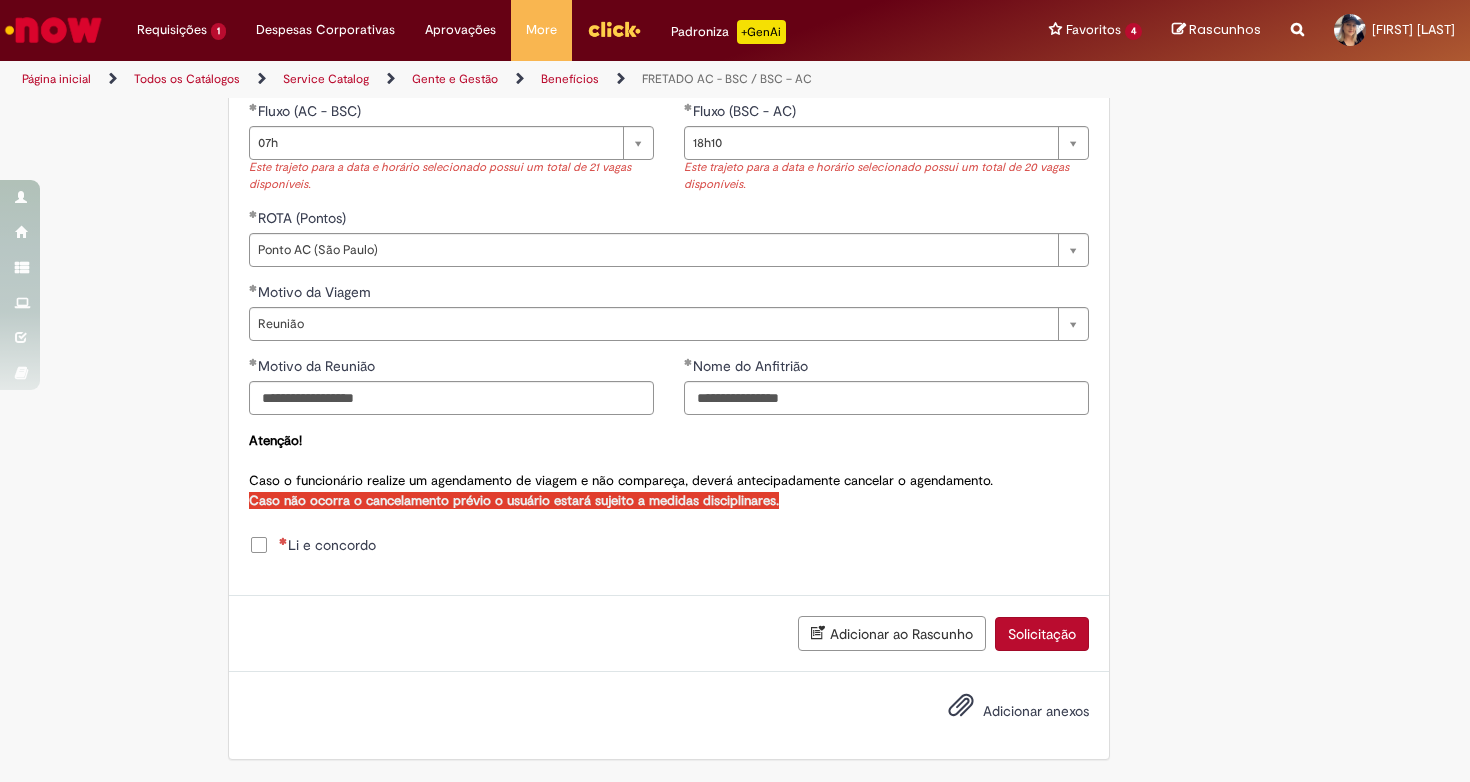 click on "Li e concordo" at bounding box center [327, 545] 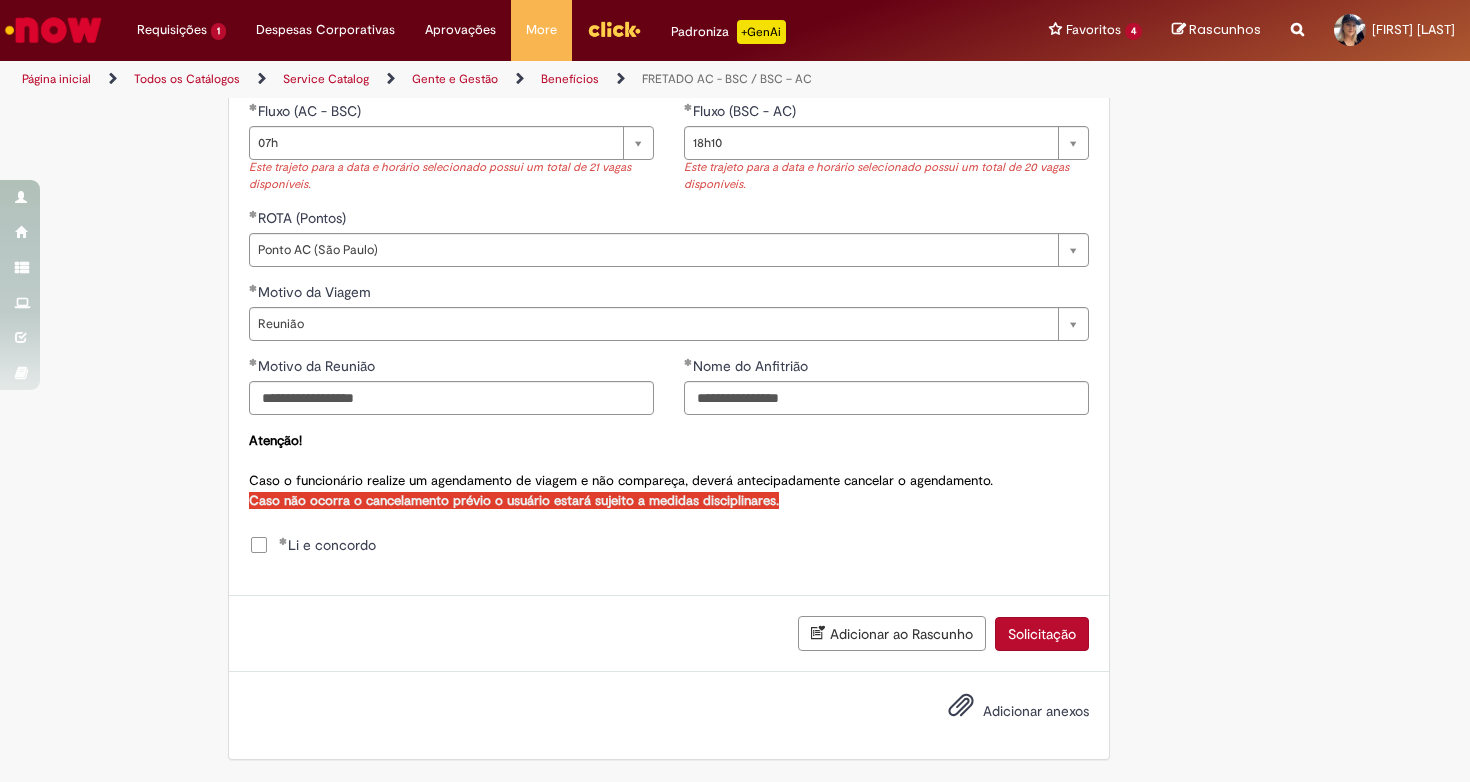 click on "Solicitação" at bounding box center [1042, 634] 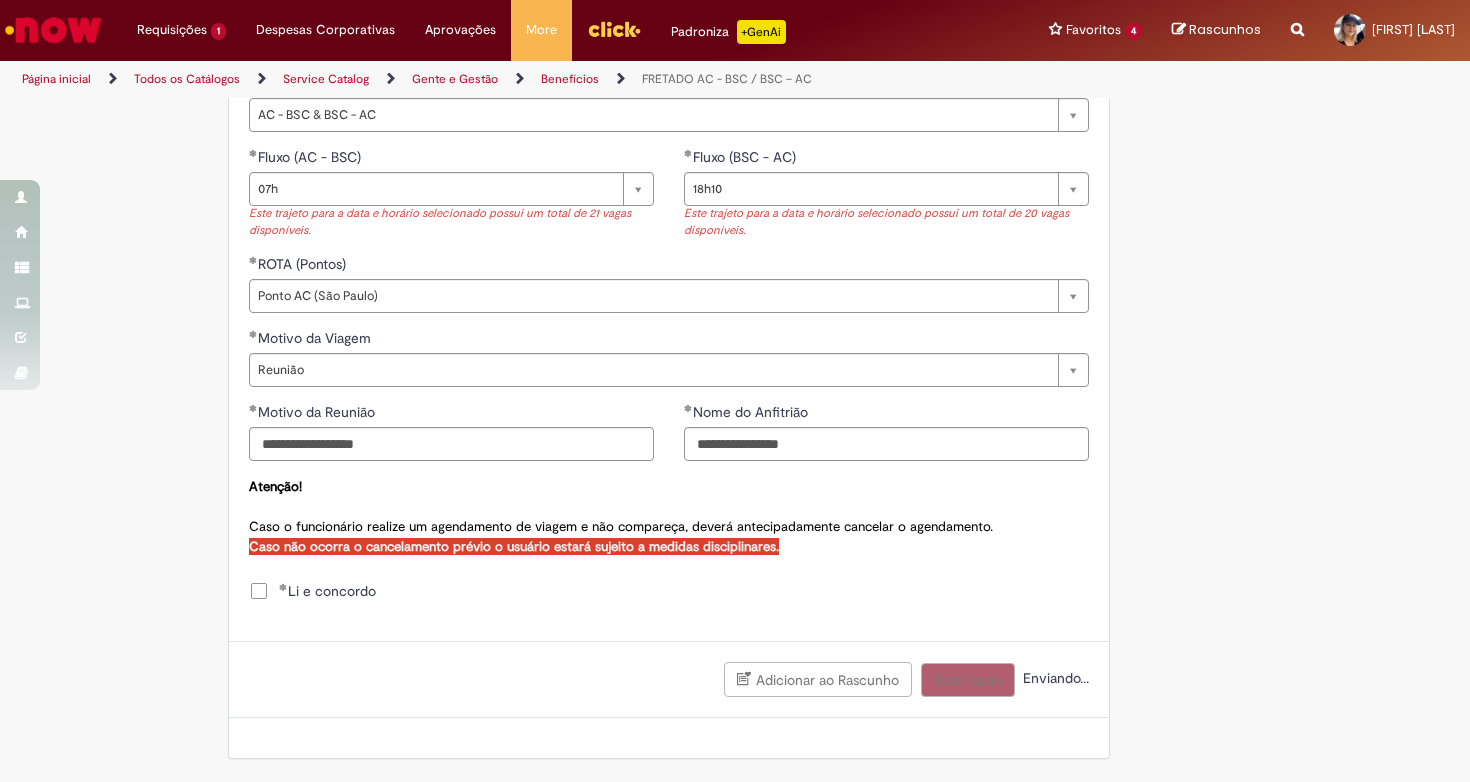 scroll, scrollTop: 988, scrollLeft: 0, axis: vertical 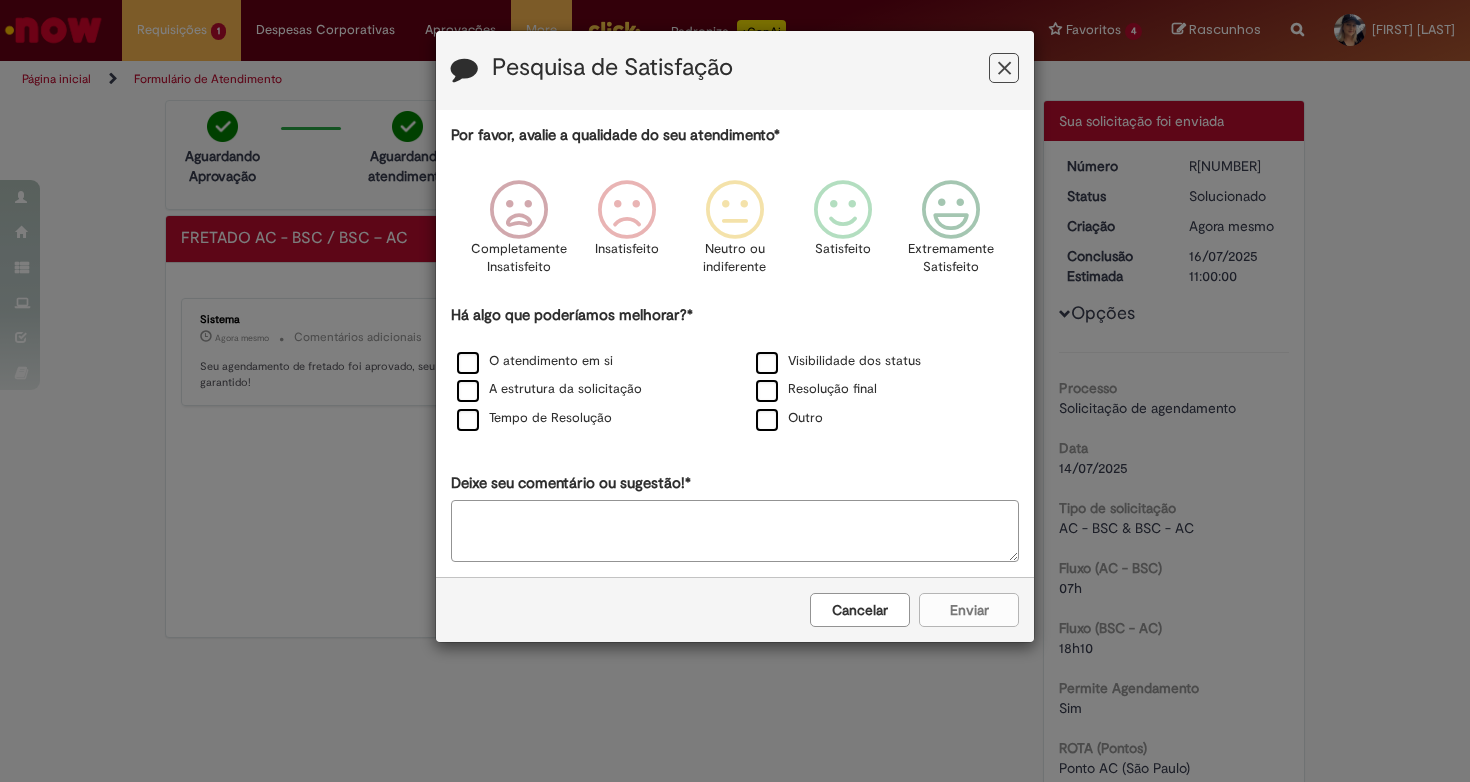click at bounding box center [1004, 68] 